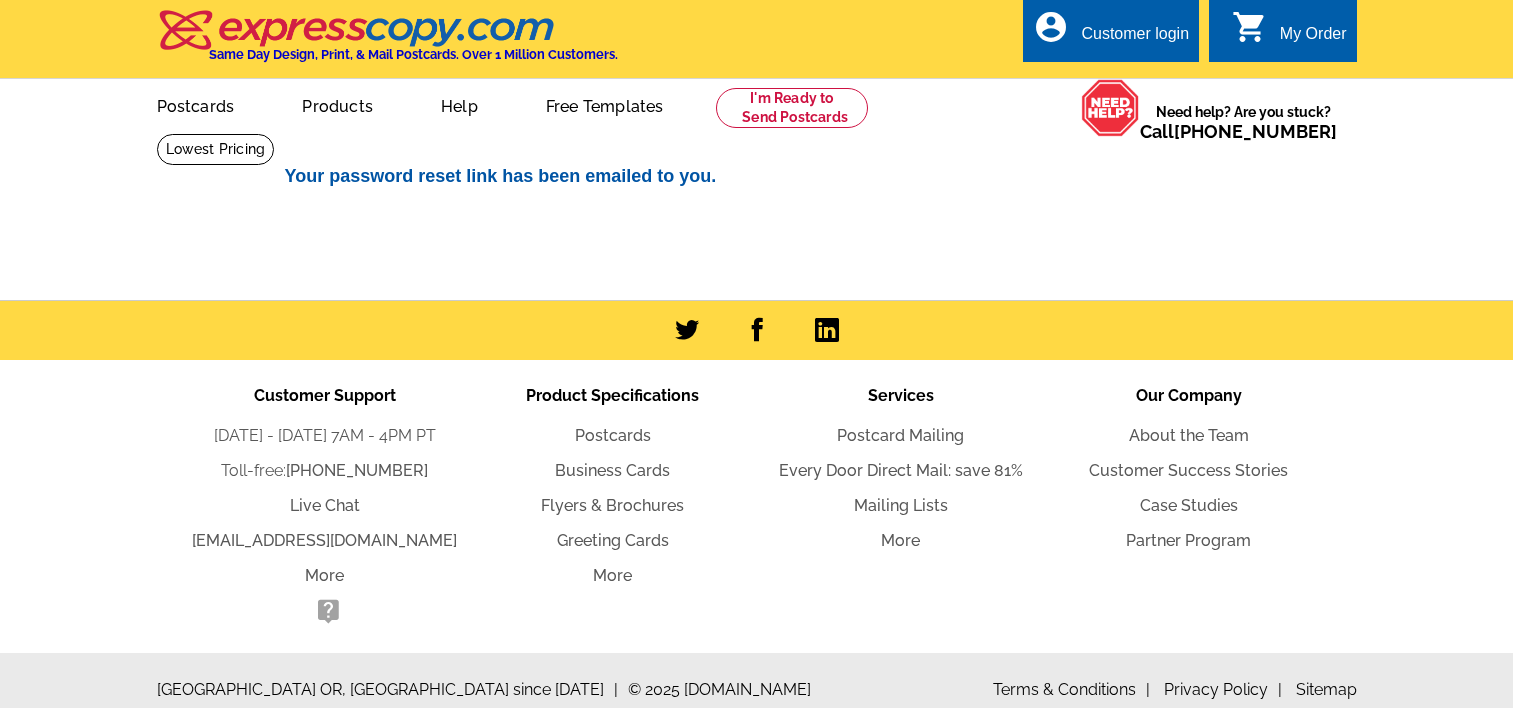 scroll, scrollTop: 0, scrollLeft: 0, axis: both 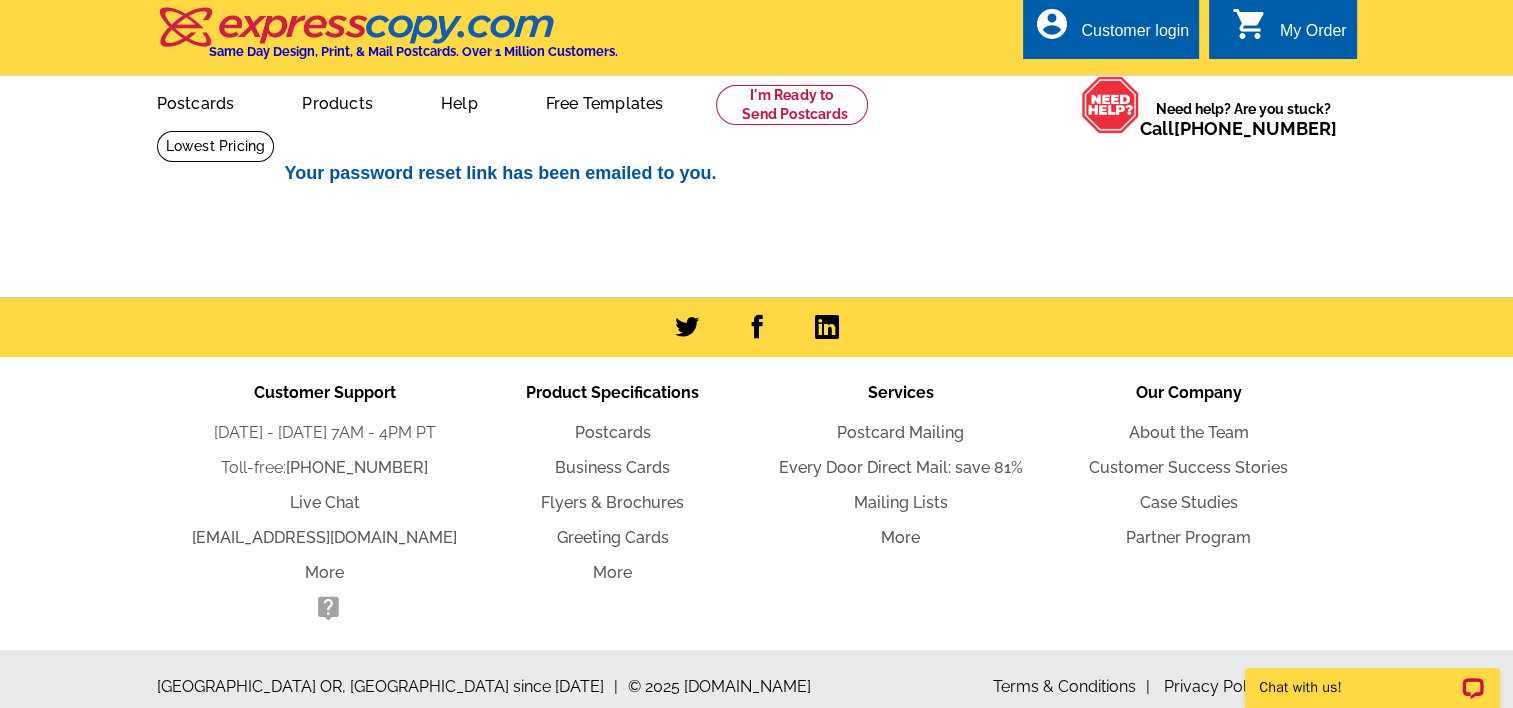 click on "Customer login" at bounding box center [1135, 36] 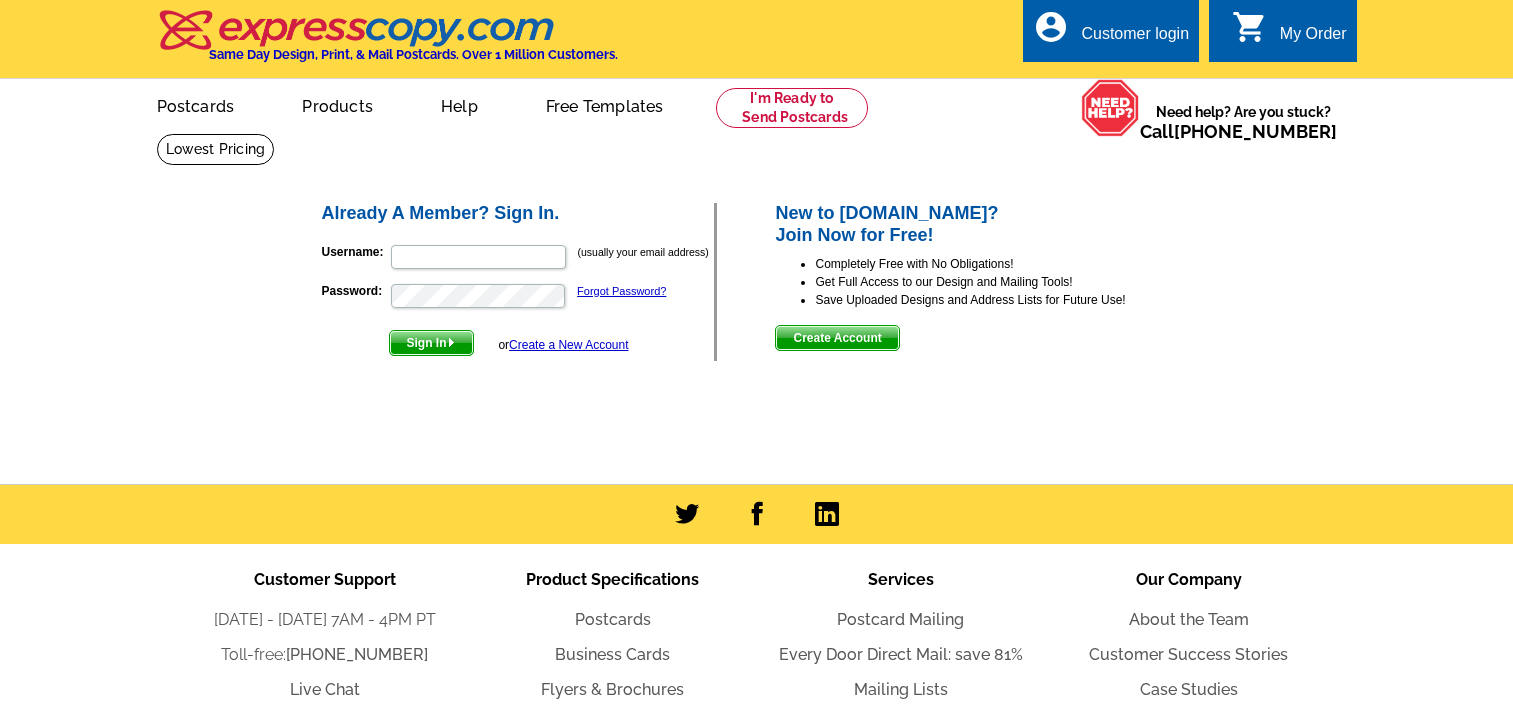 scroll, scrollTop: 0, scrollLeft: 0, axis: both 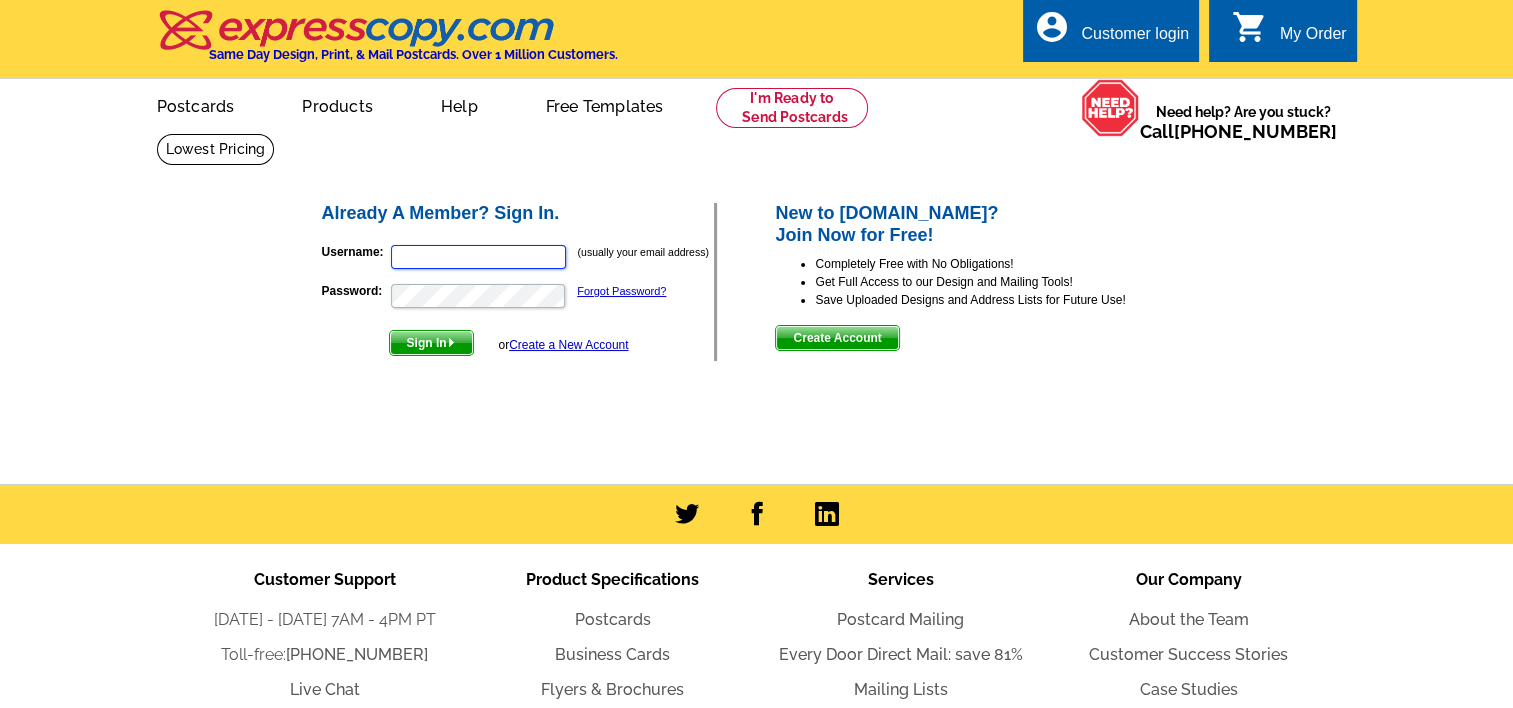 type on "fsarstedt@comcast.net" 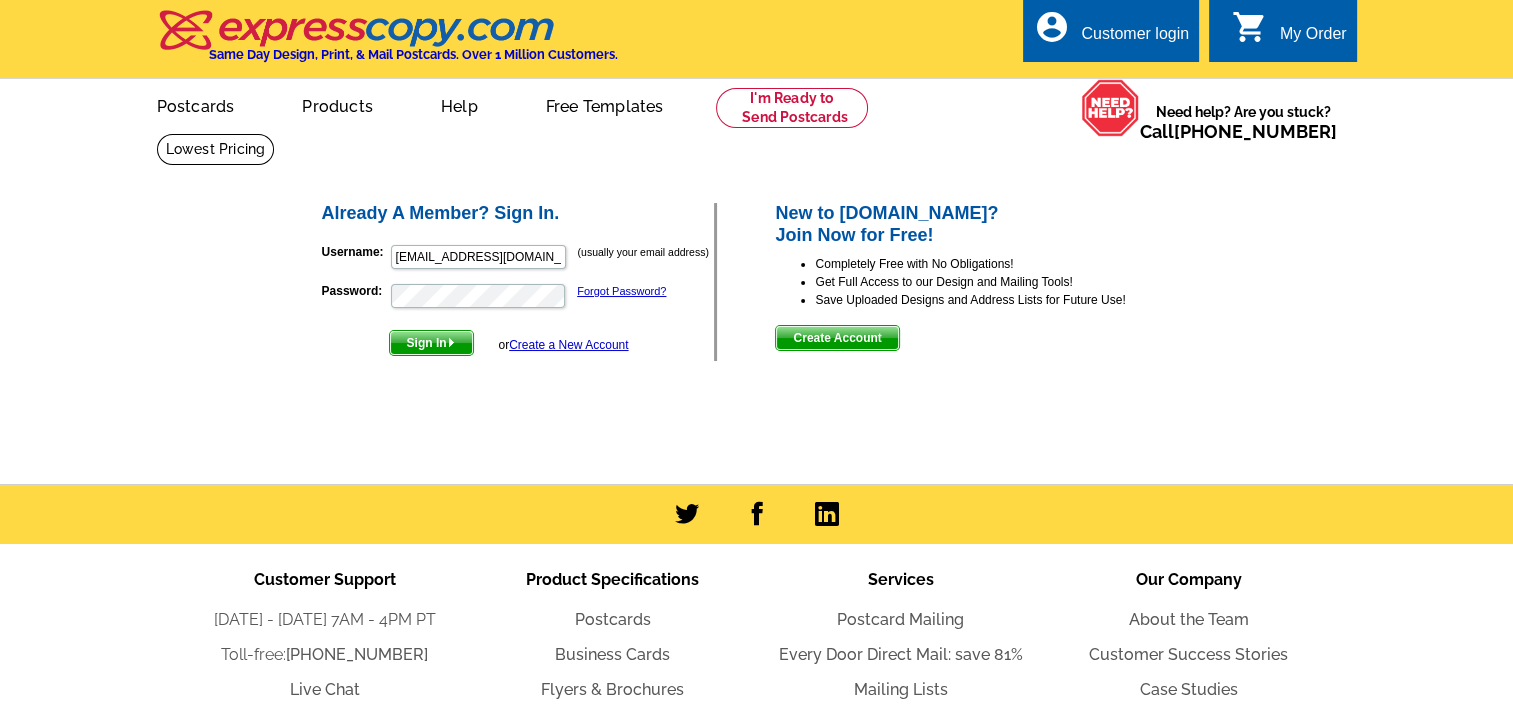 click on "Sign In" at bounding box center (431, 343) 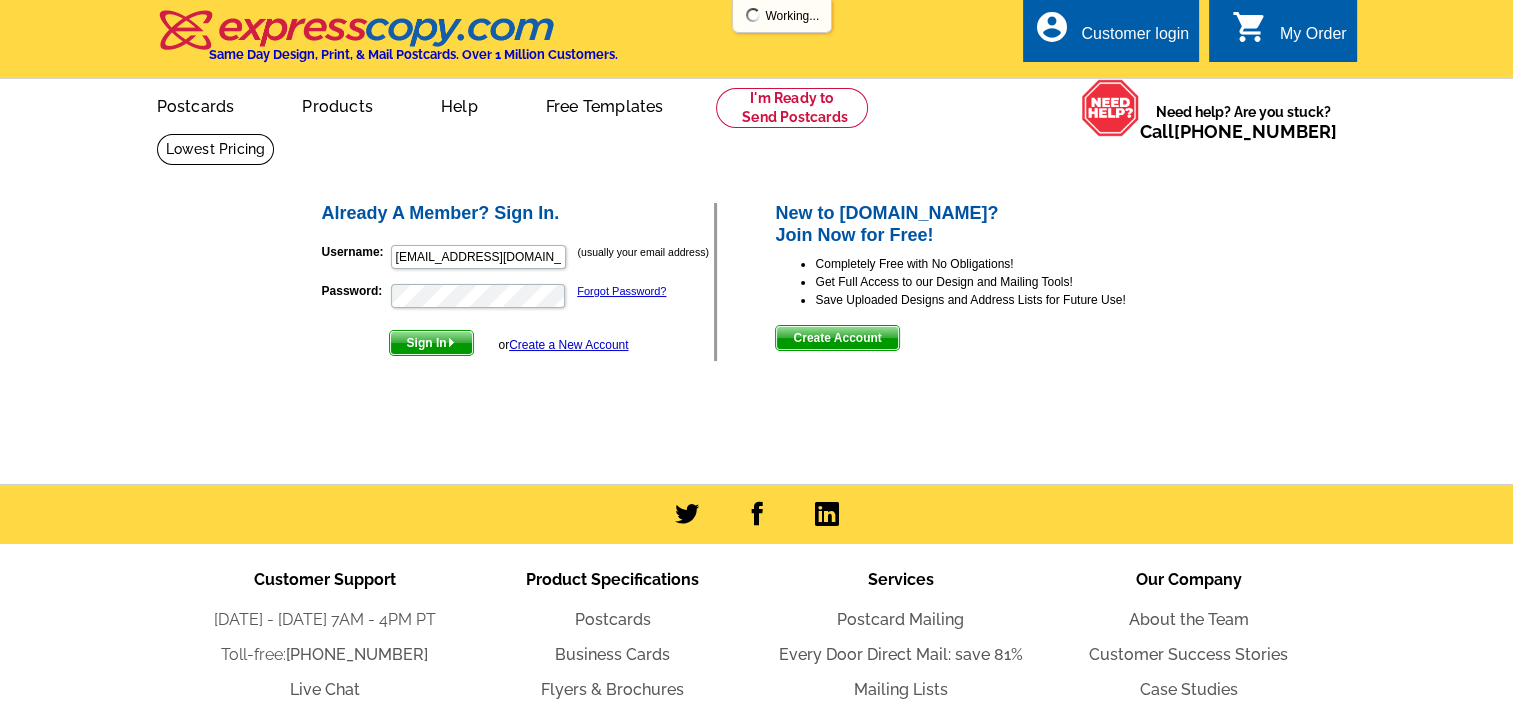 scroll, scrollTop: 0, scrollLeft: 0, axis: both 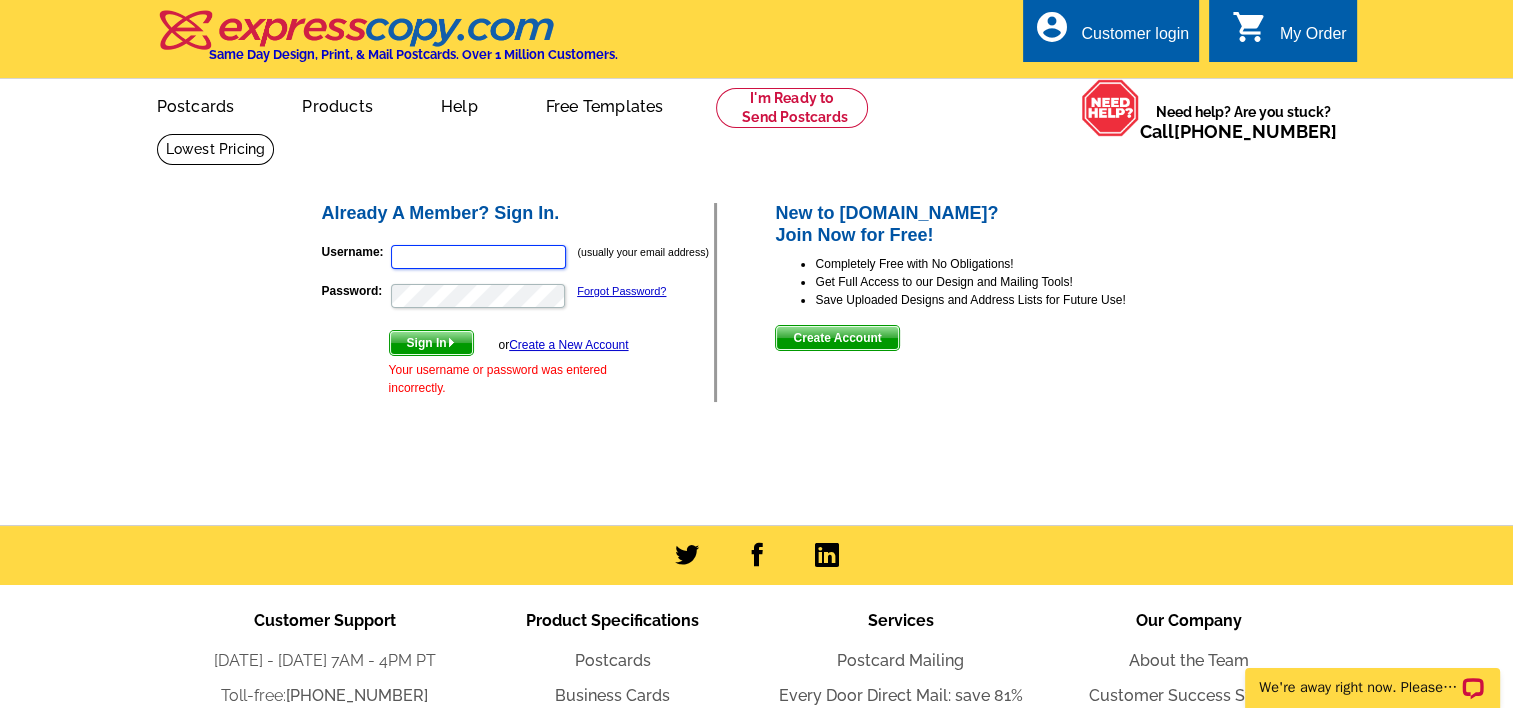type on "fsarstedt@comcast.net" 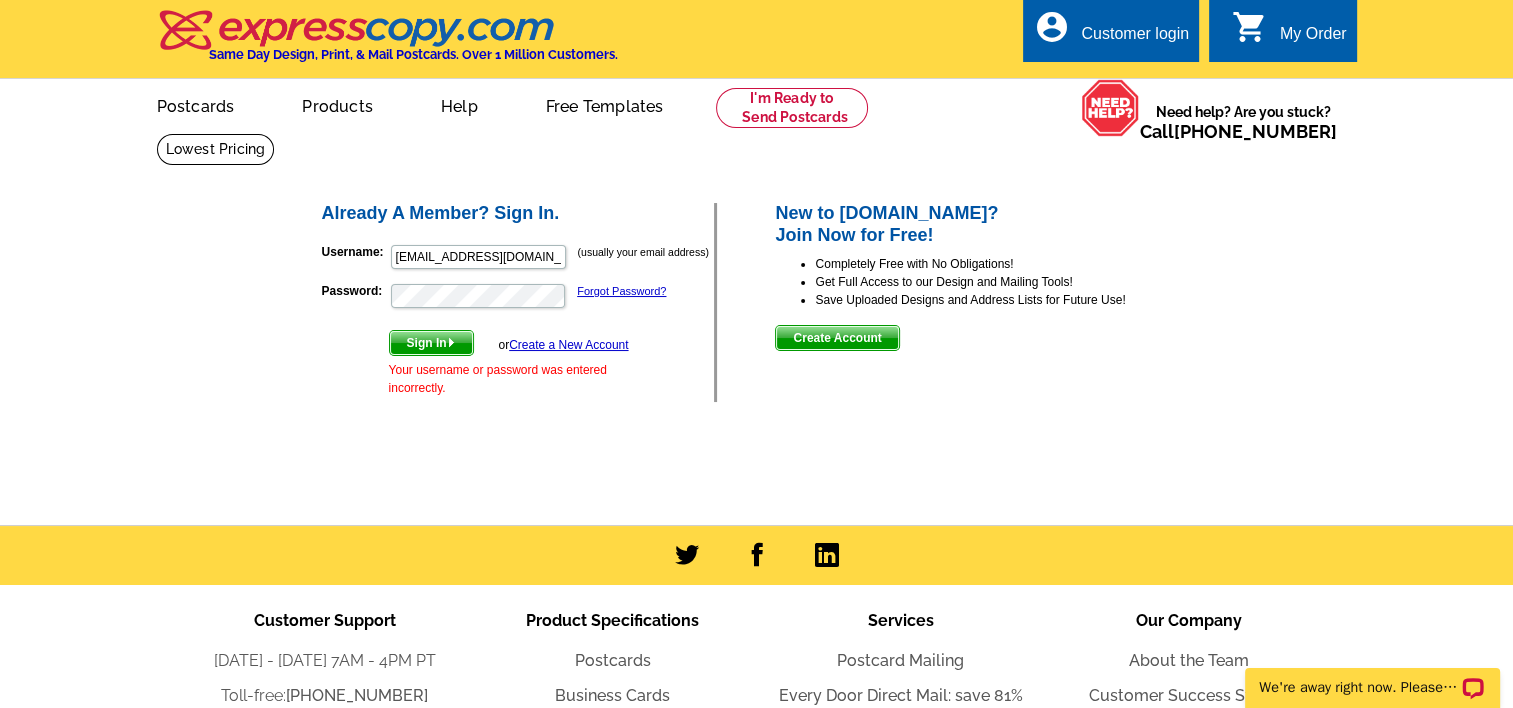 click on "Sign In" at bounding box center [431, 343] 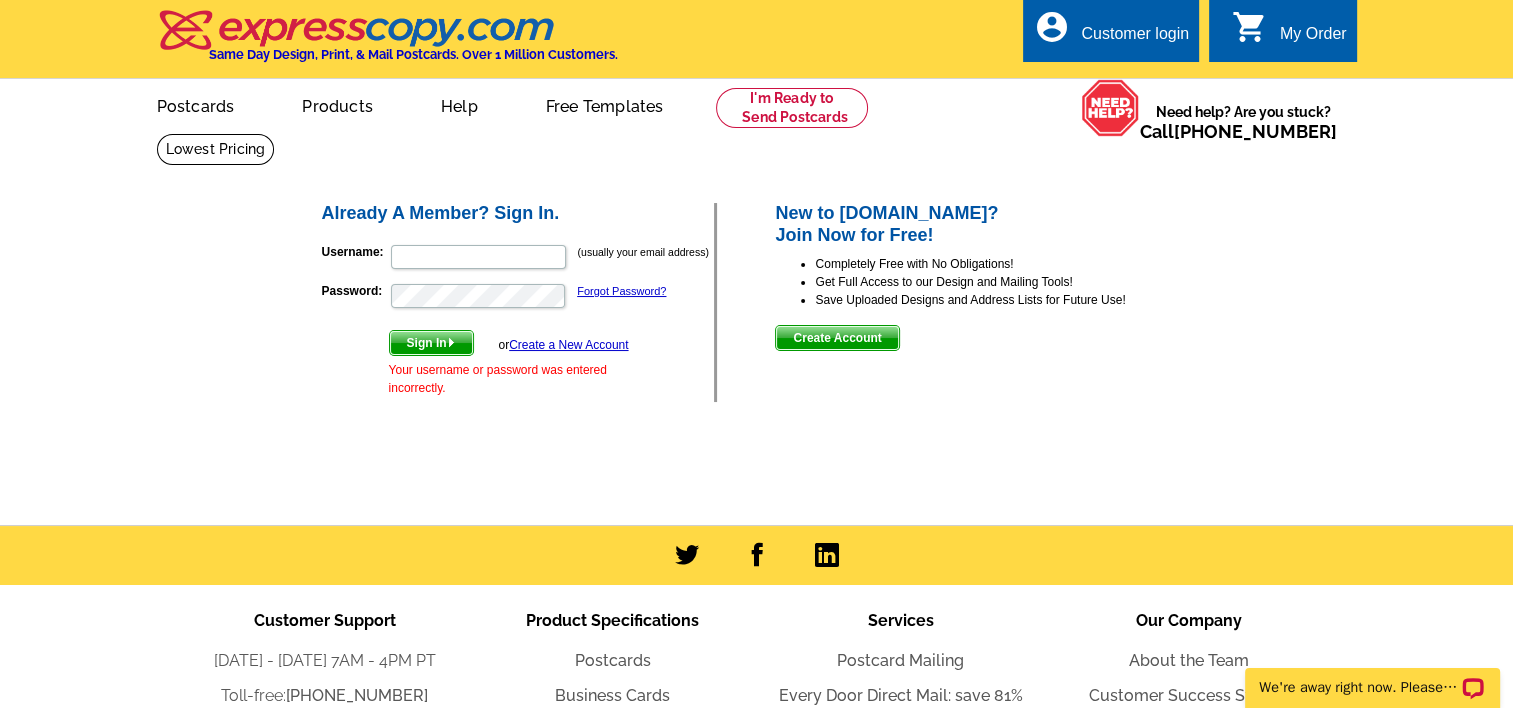 type on "fsarstedt@comcast.net" 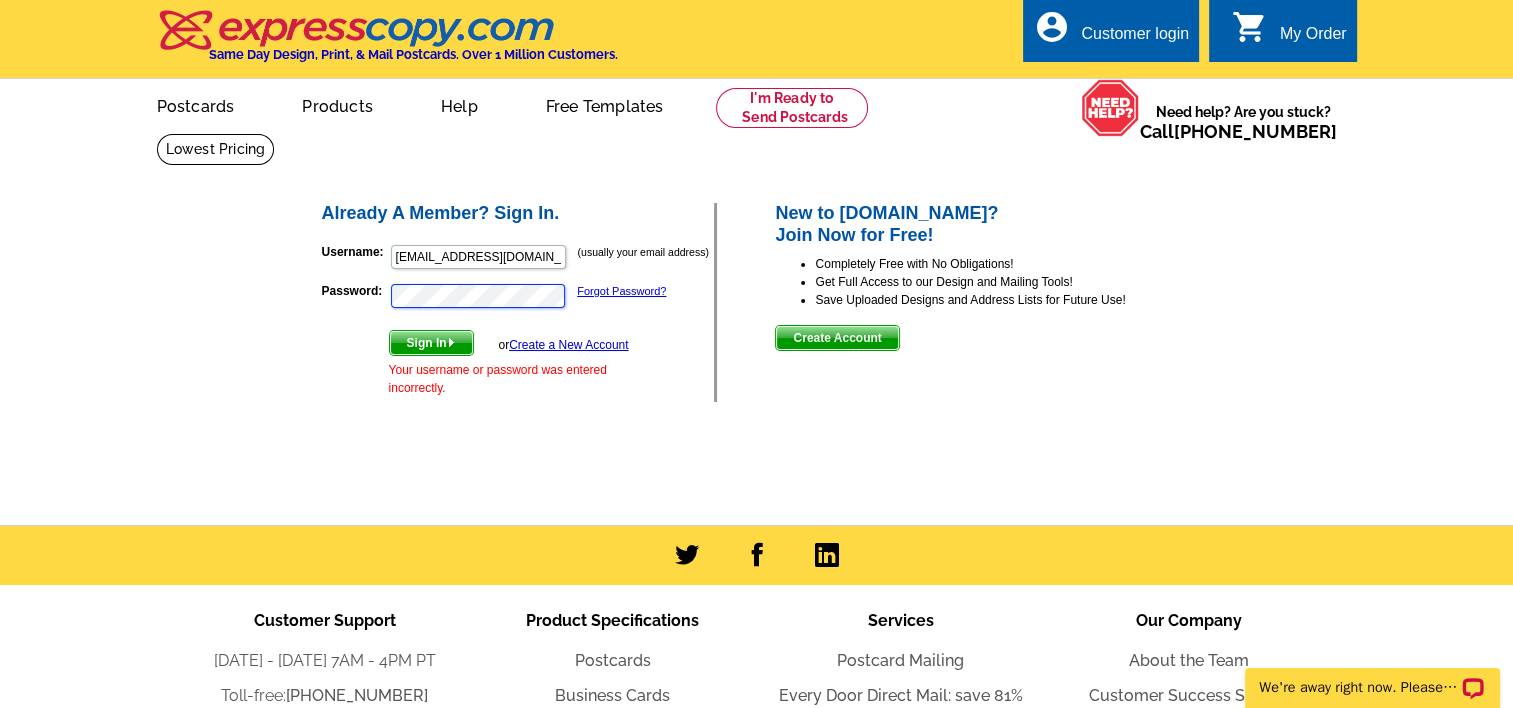 click on "Password:
Forgot
Password?" at bounding box center (518, 296) 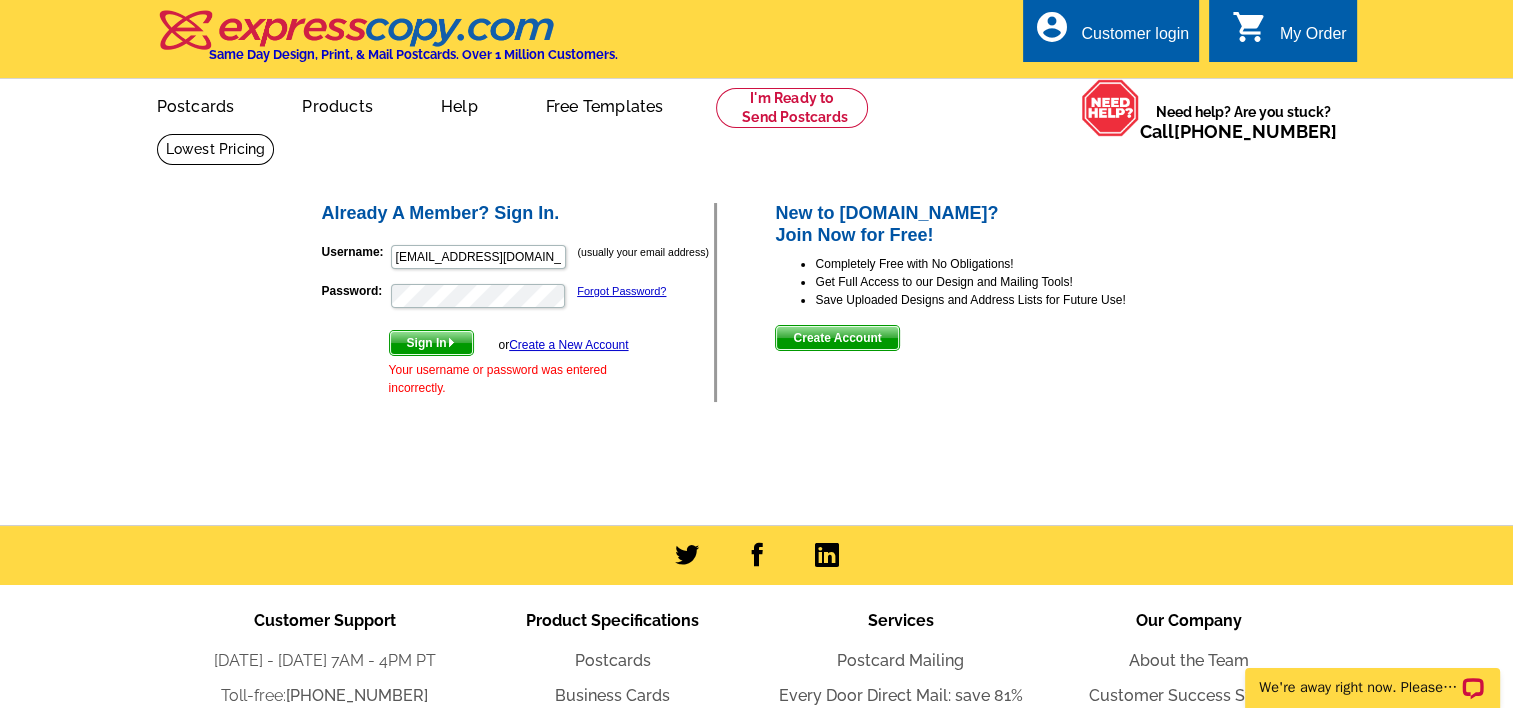 click on "Sign In" at bounding box center (431, 343) 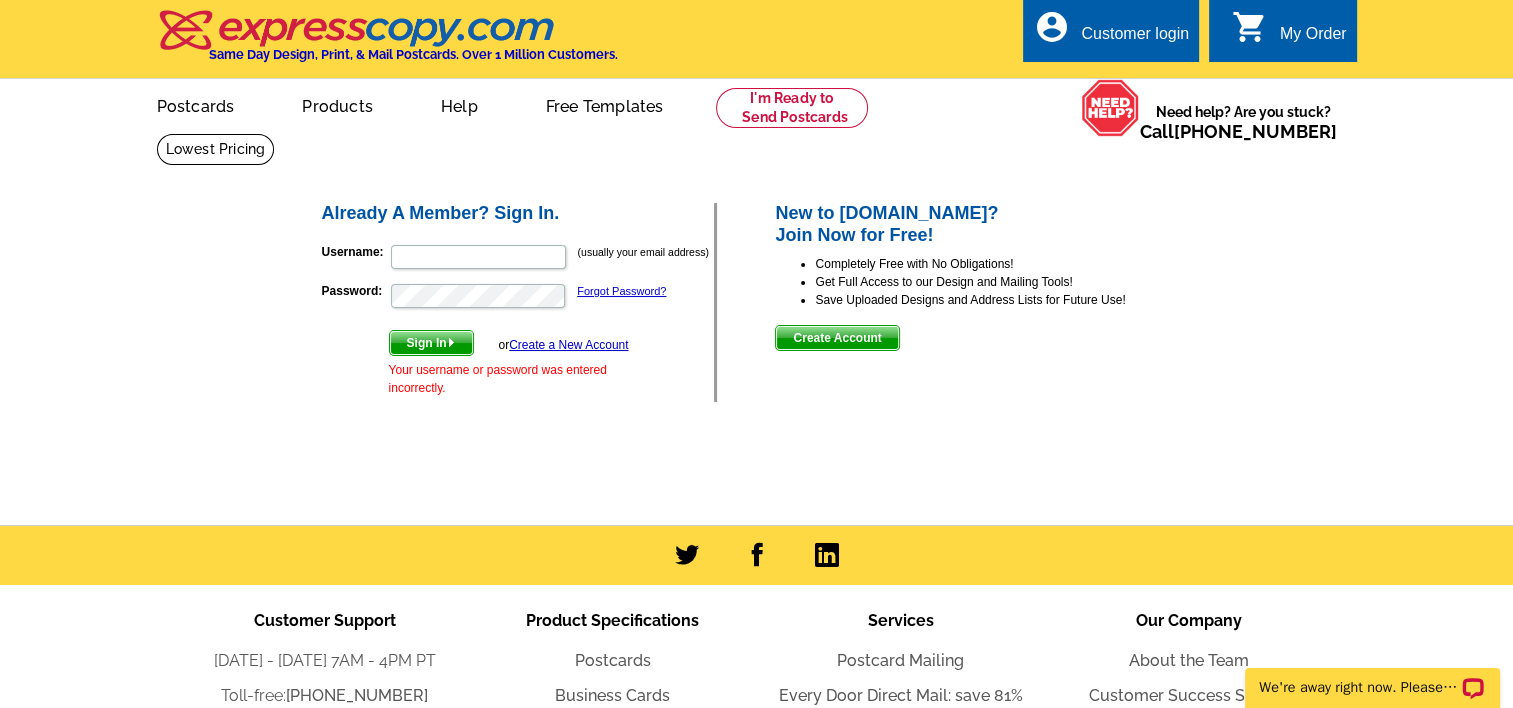 type on "fsarstedt@comcast.net" 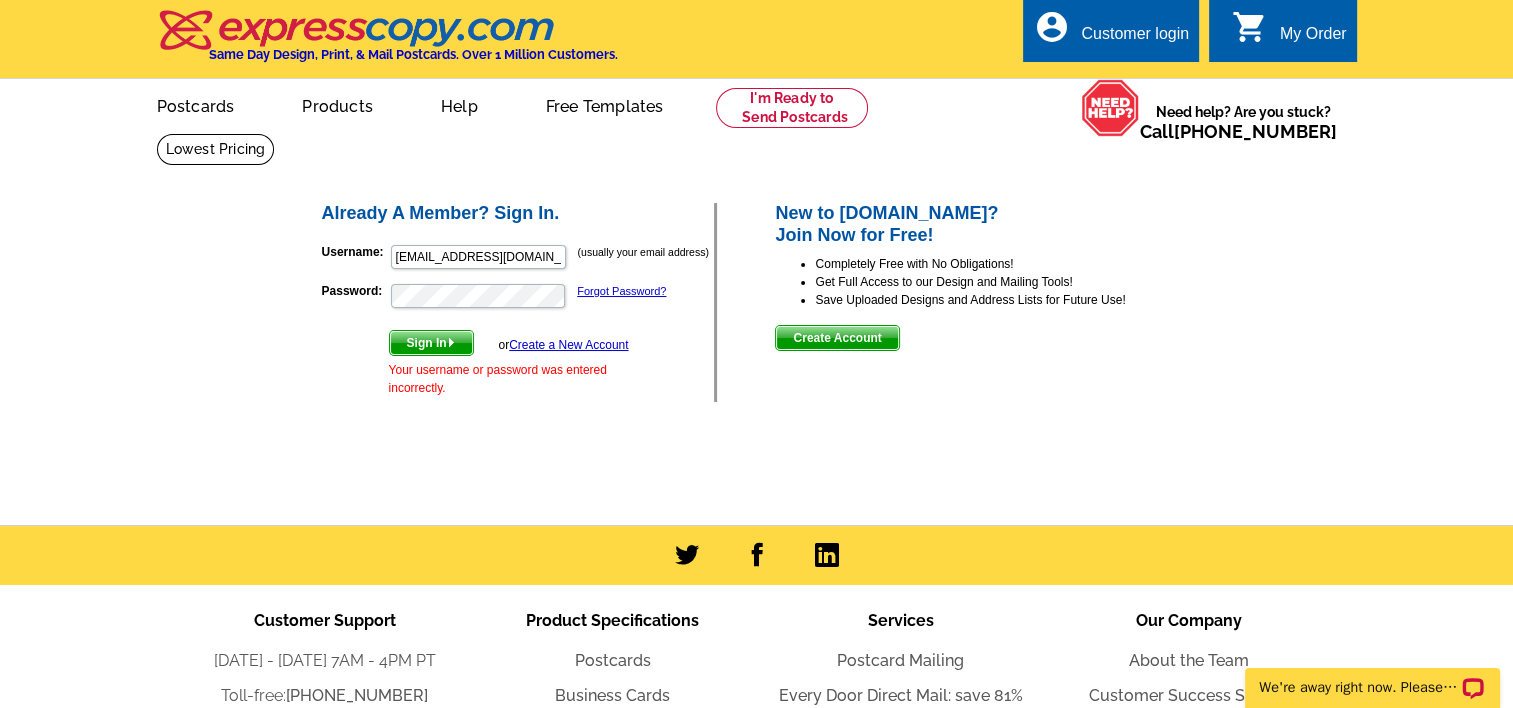 click on "Sign In" at bounding box center (431, 343) 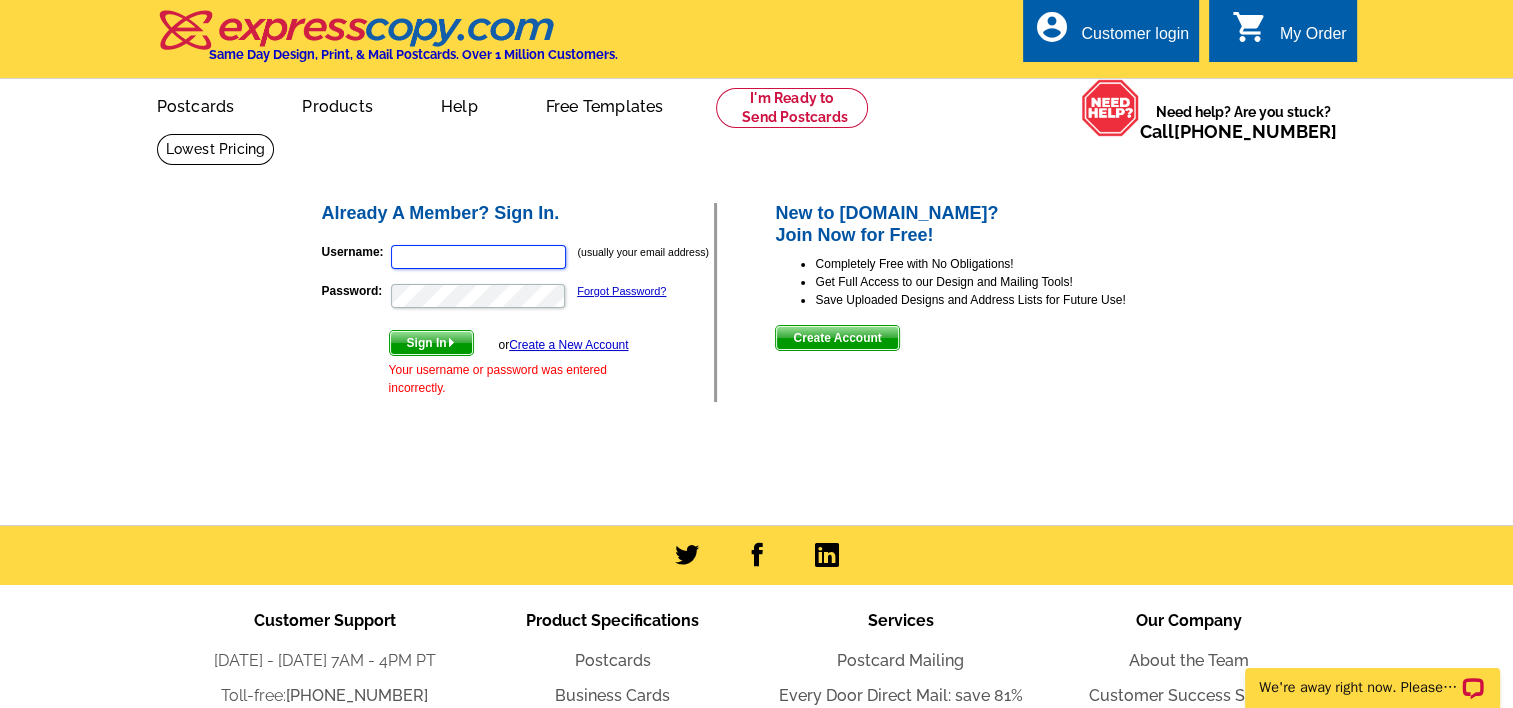 type on "fsarstedt@comcast.net" 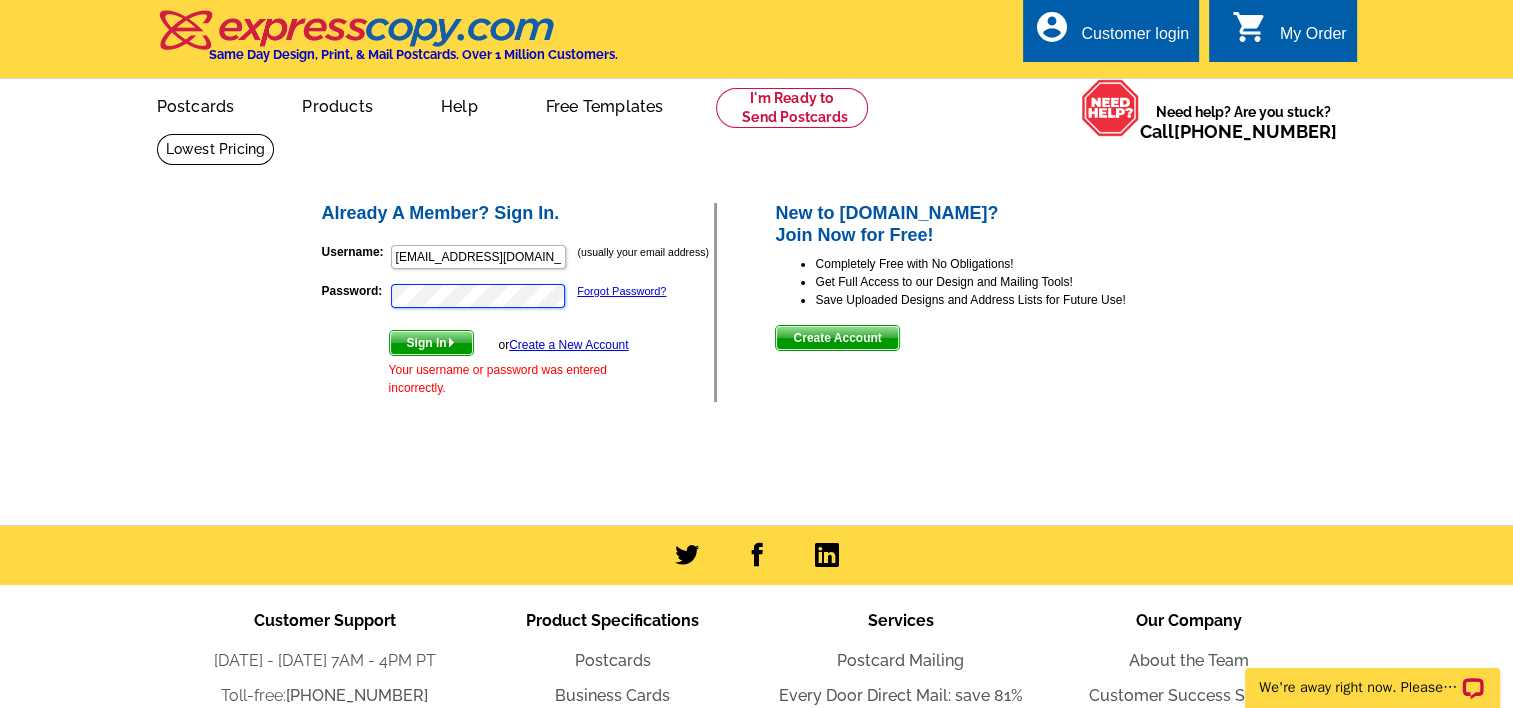 click on "Password:
Forgot
Password?" at bounding box center [518, 296] 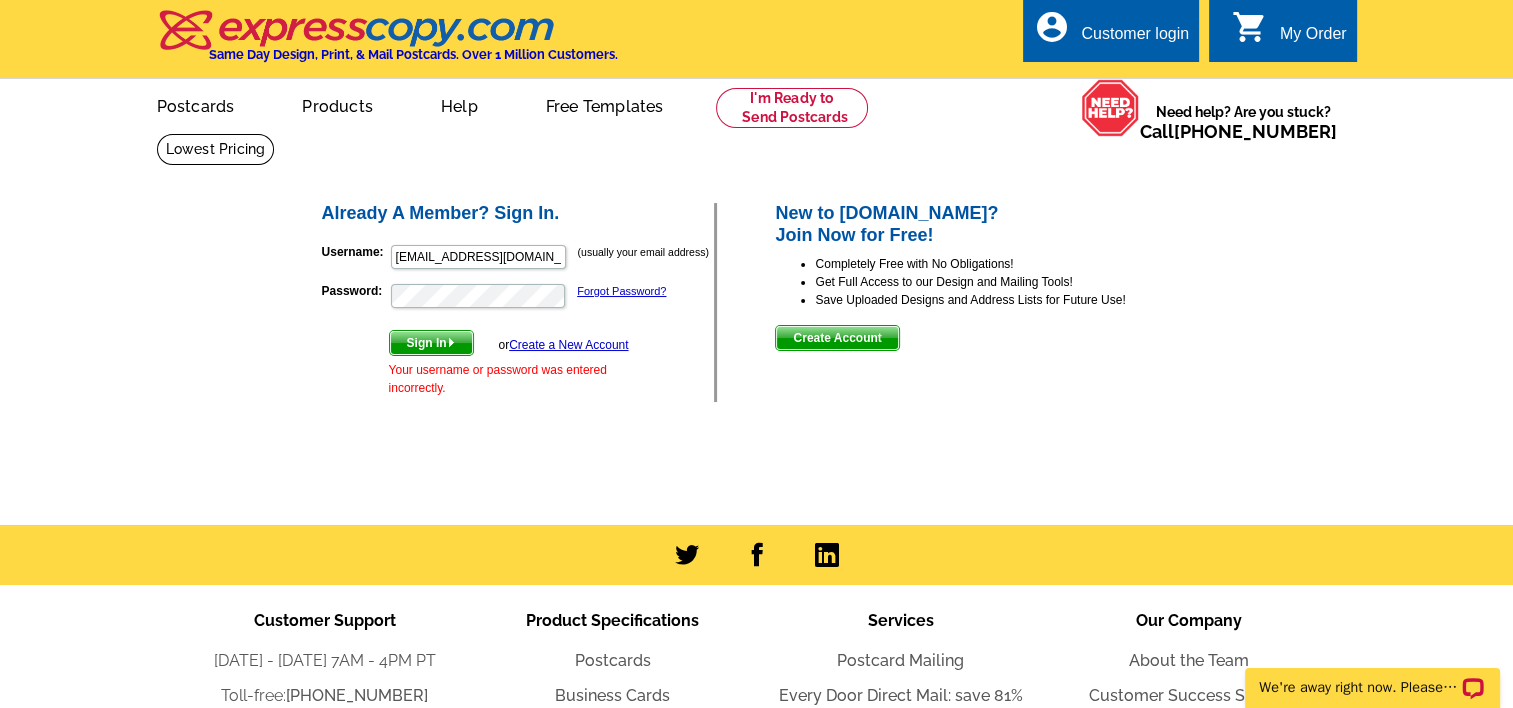 click on "Sign In" at bounding box center (431, 343) 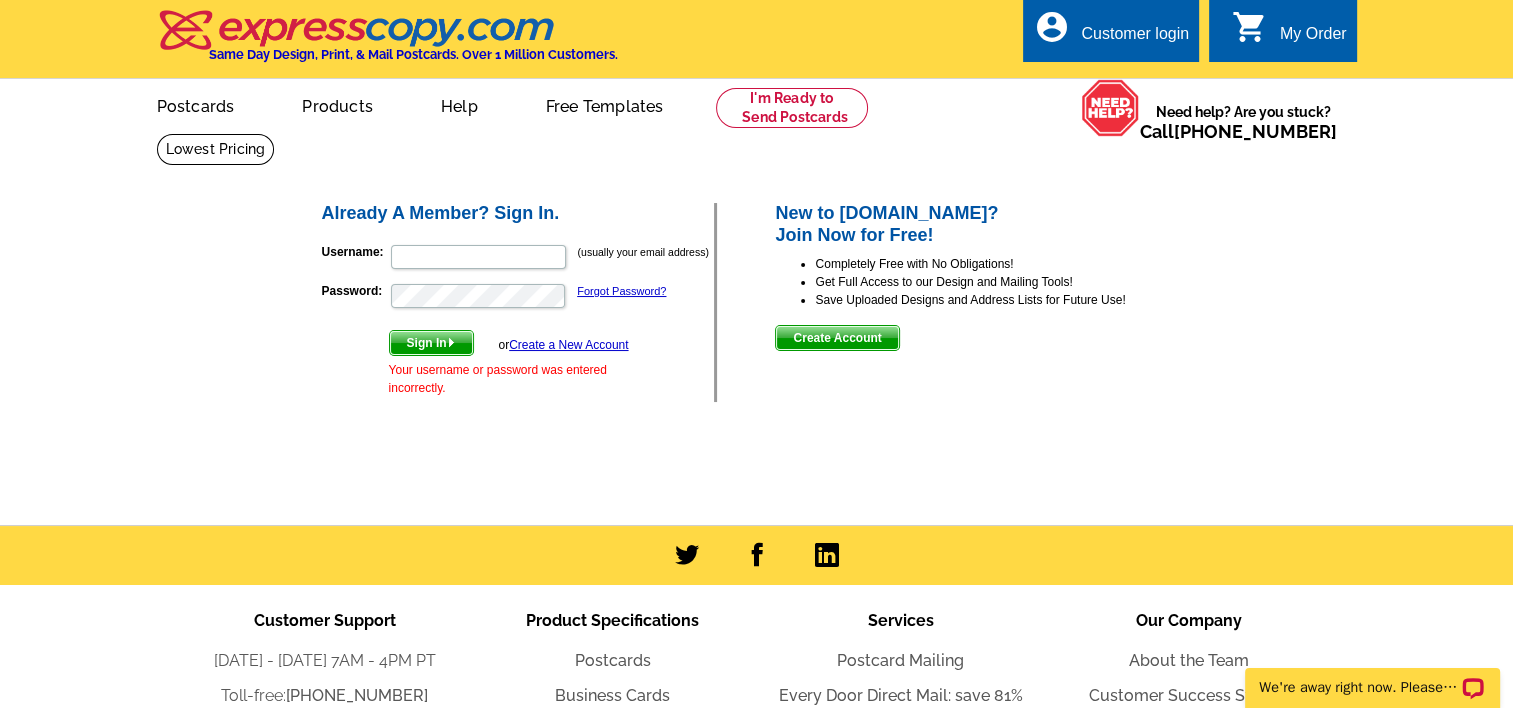 type on "fsarstedt@comcast.net" 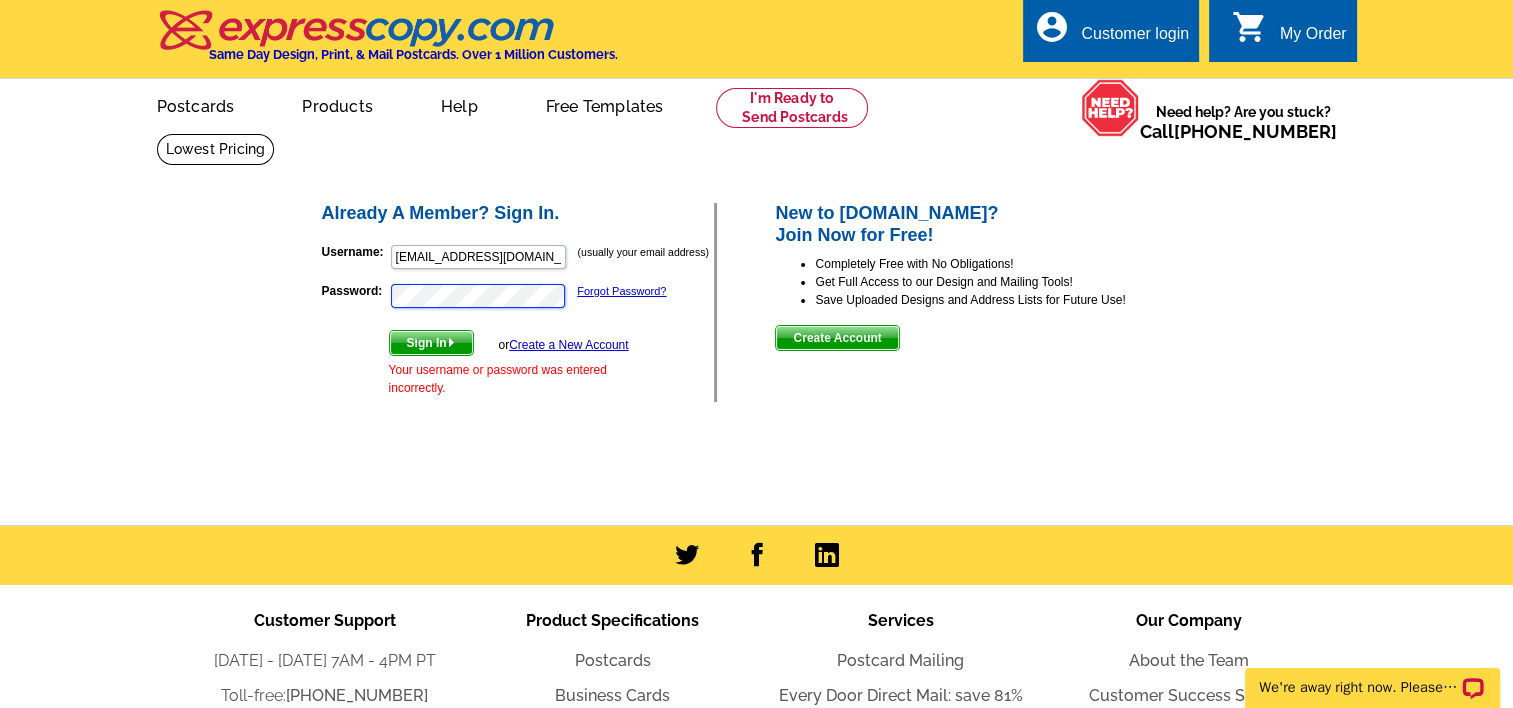 click on "Password:
Forgot
Password?" at bounding box center (518, 296) 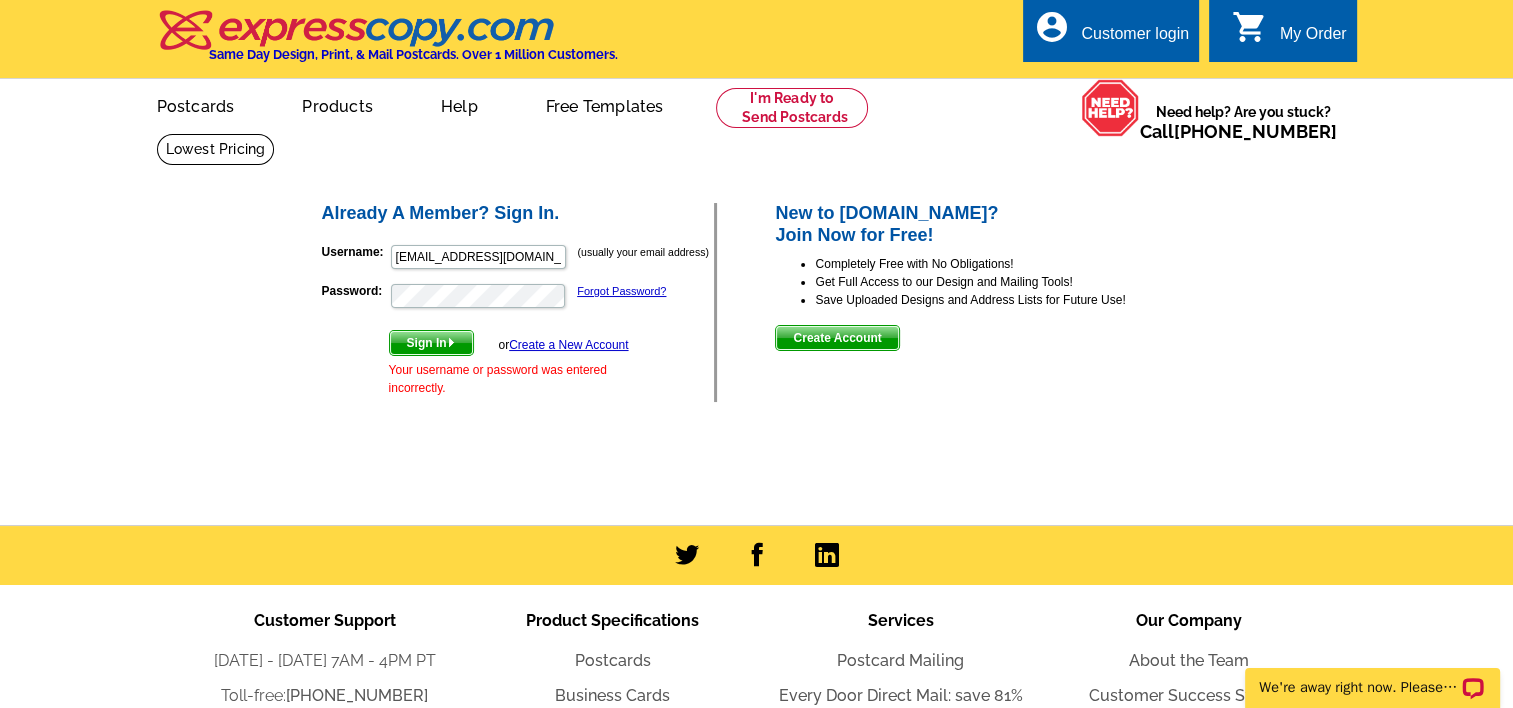 click on "Sign In" at bounding box center (431, 343) 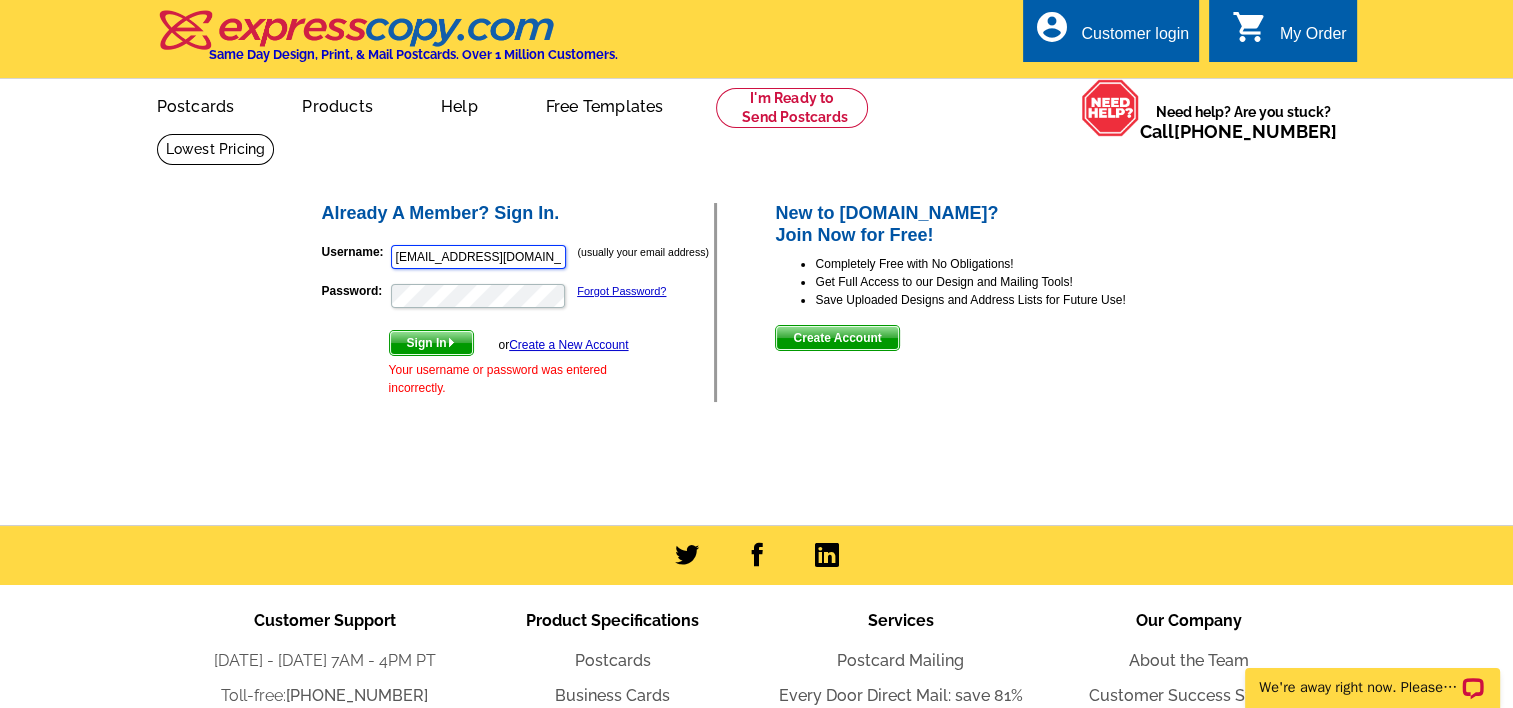 drag, startPoint x: 523, startPoint y: 254, endPoint x: 268, endPoint y: 277, distance: 256.03516 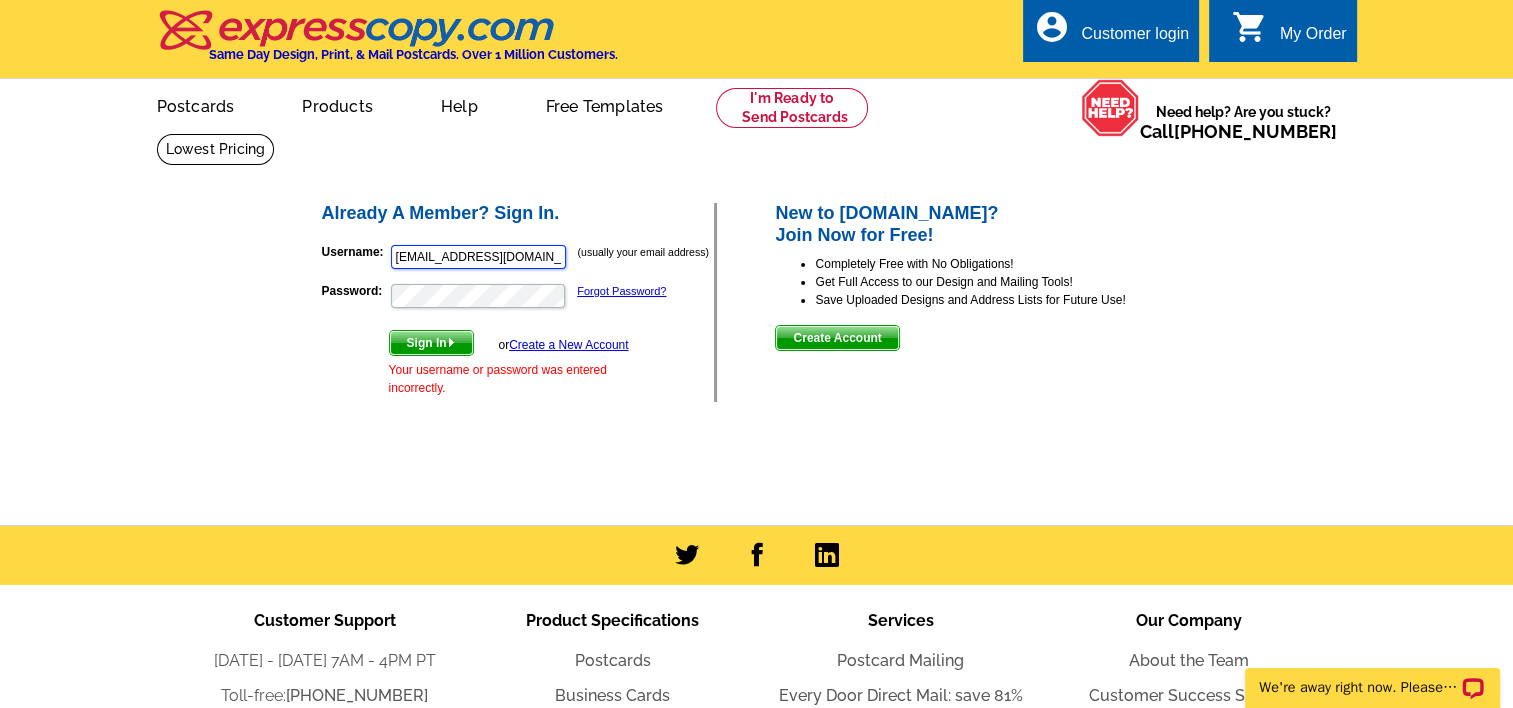 click on "Already A Member?  Sign In.
Username:  fsarstedt@comcast.net
(usually your email address)
Password:
Forgot
Password?
Sign In
or
Create a New Account
Your username or password was entered incorrectly.
New to expresscopy.com?" at bounding box center (756, 328) 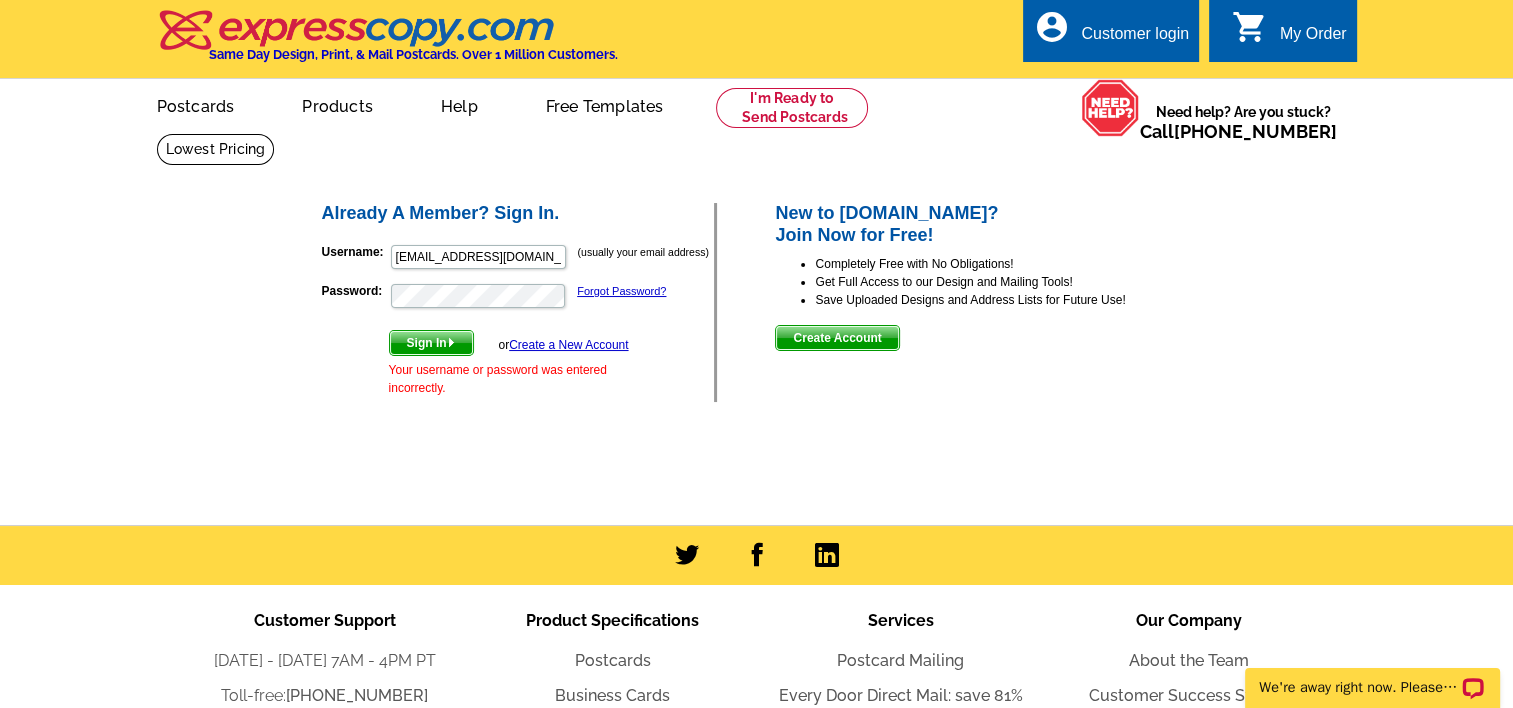 click on "Already A Member?  Sign In.
Username:  fredsells@ourhomenj.com
(usually your email address)
Password:
Forgot
Password?
Sign In
or
Create a New Account
Your username or password was entered incorrectly.
New to expresscopy.com?" at bounding box center (756, 328) 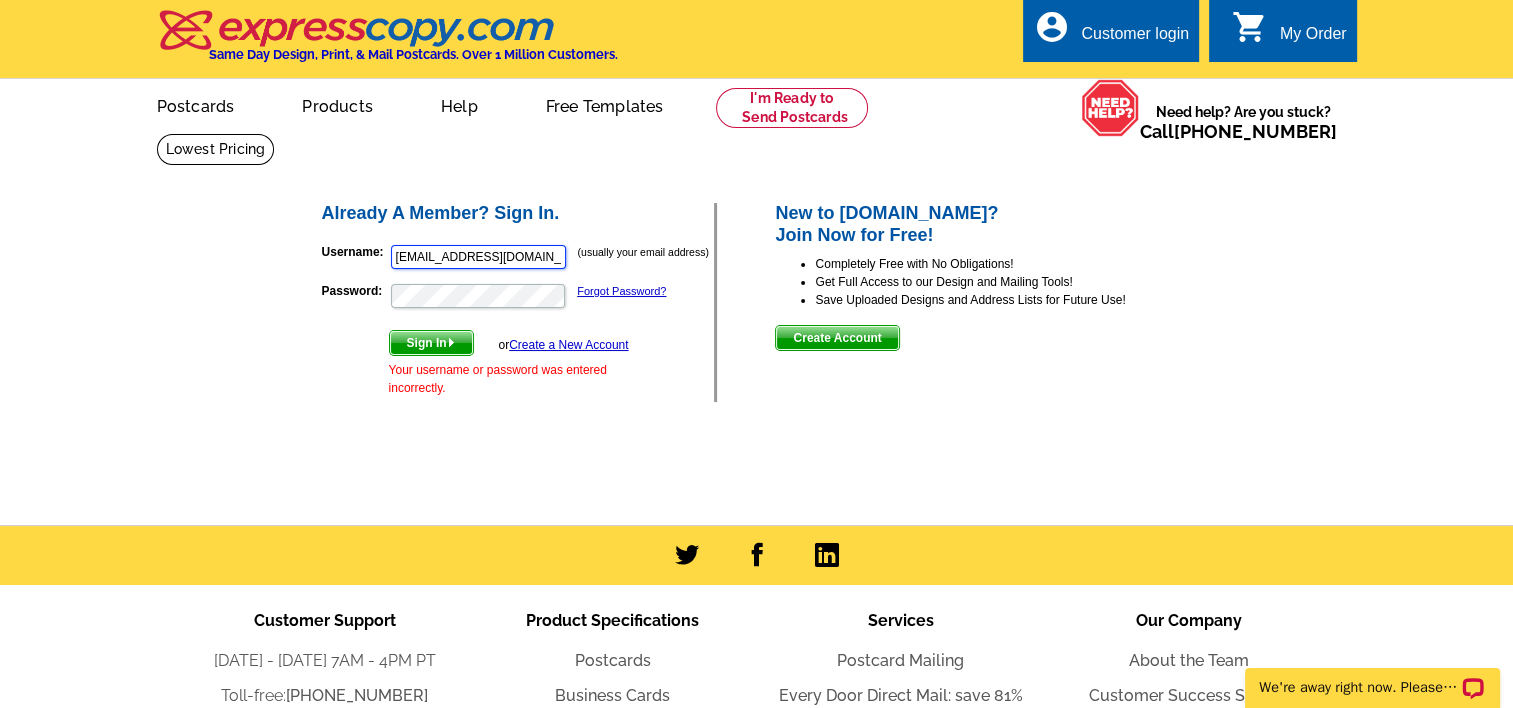 click on "fredsells@ourhomenj.com" at bounding box center [478, 257] 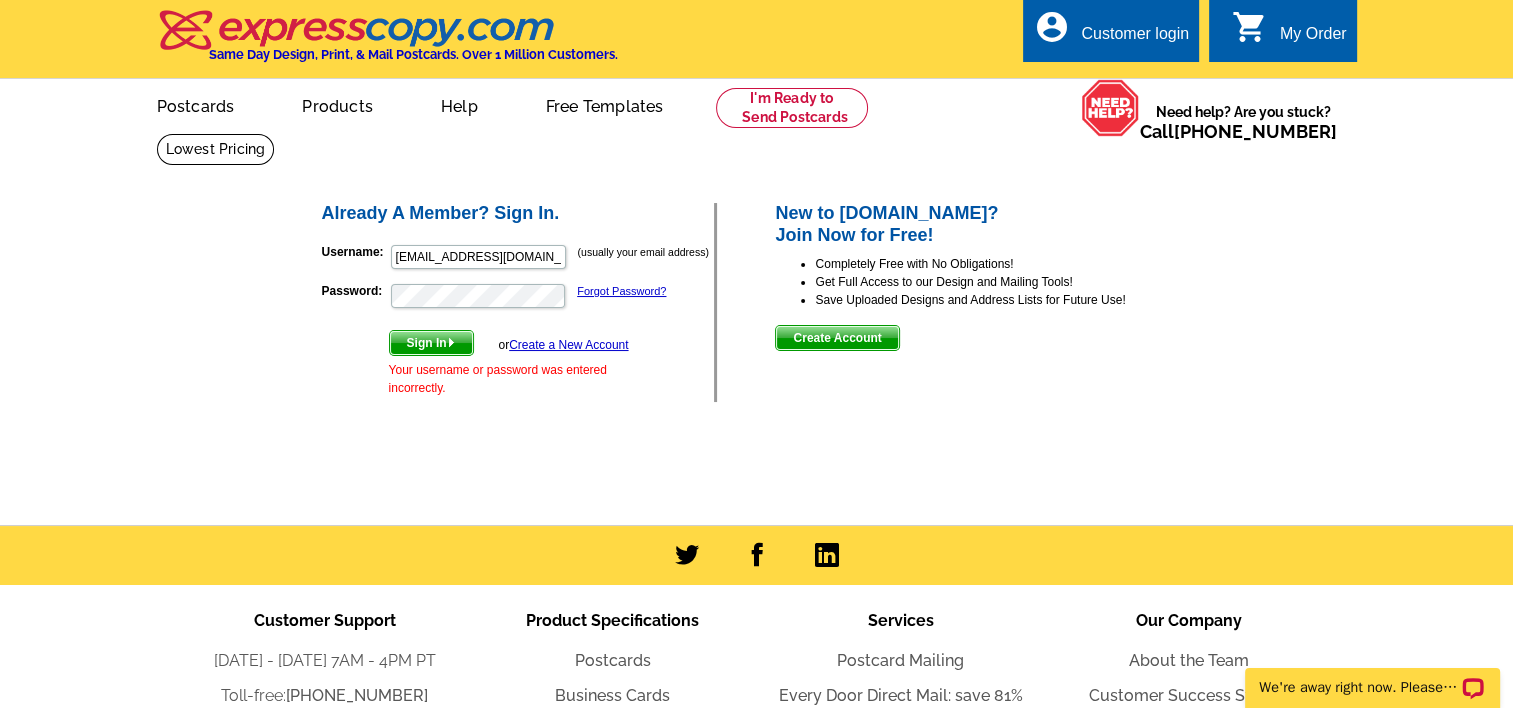 click on "Sign In" at bounding box center (431, 343) 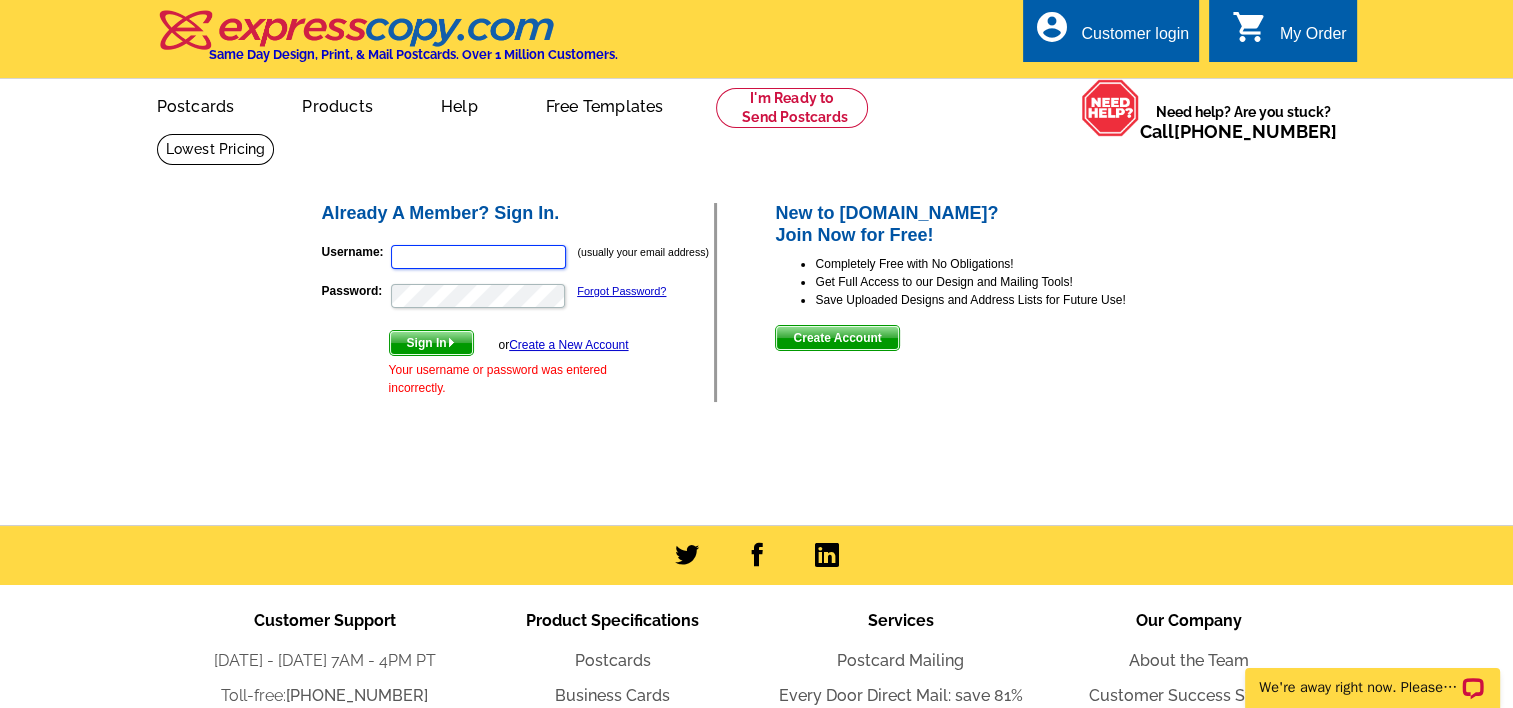 type on "fredsells@ourhomenj.com" 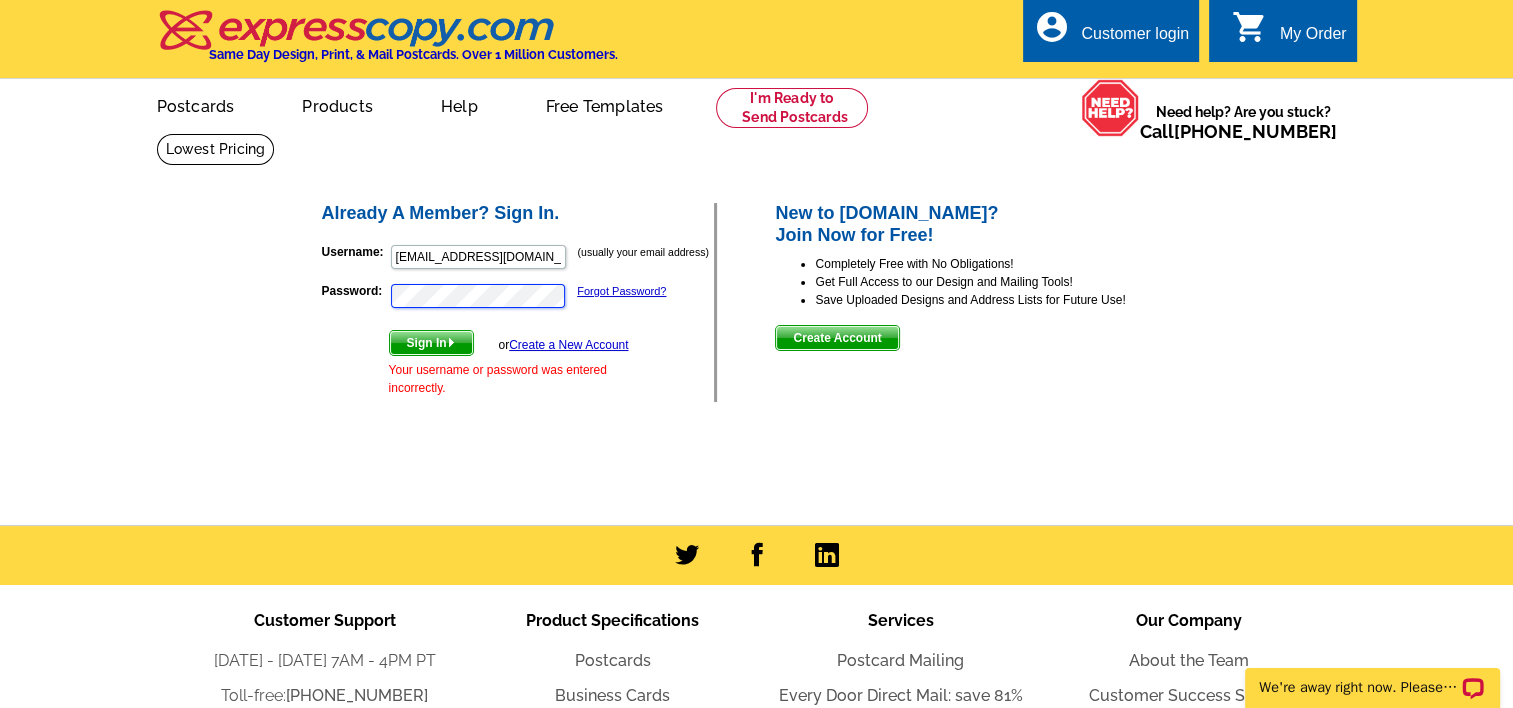 click on "Already A Member?  Sign In.
Username:  fredsells@ourhomenj.com
(usually your email address)
Password:
Forgot
Password?
Sign In
or
Create a New Account
Your username or password was entered incorrectly.
New to expresscopy.com?
Join Now for Free!" at bounding box center (757, 319) 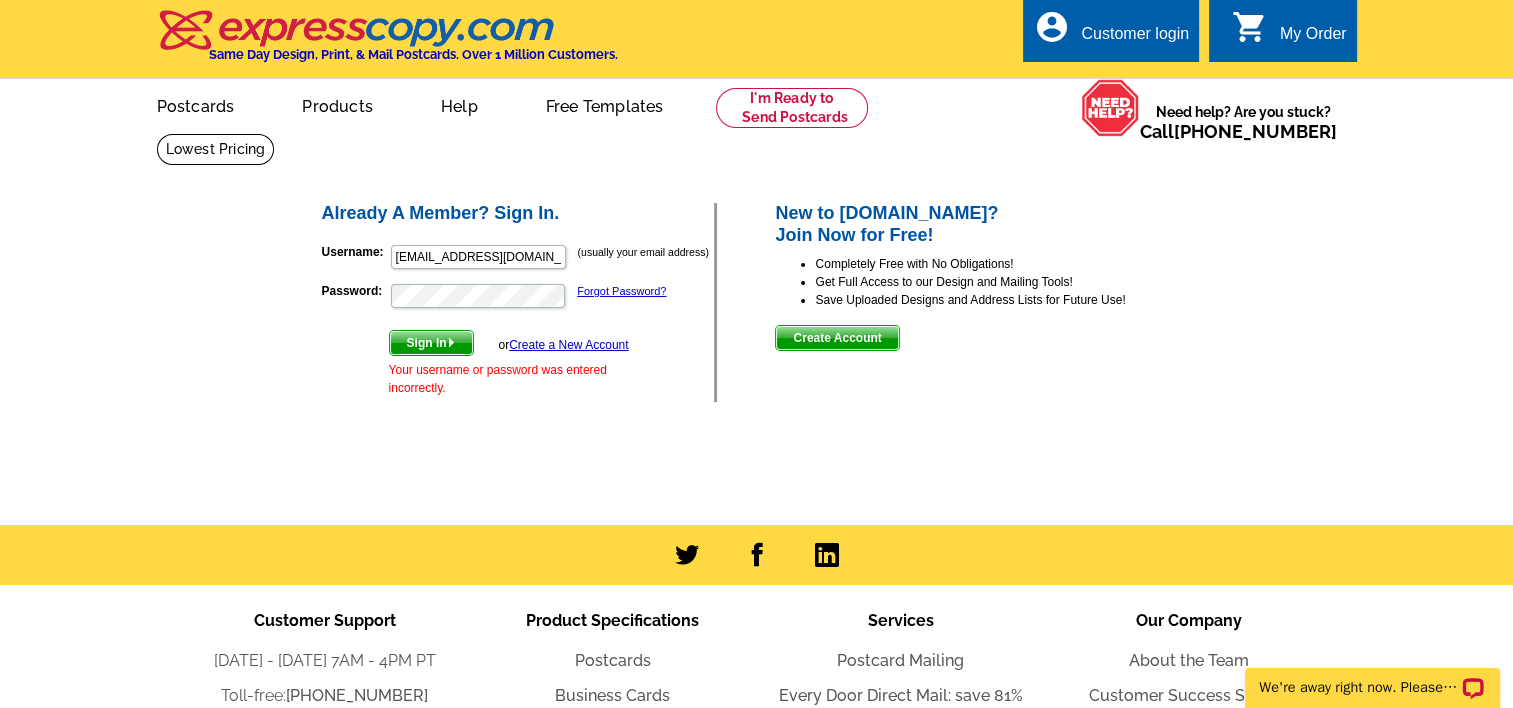 click on "Sign In" at bounding box center (431, 343) 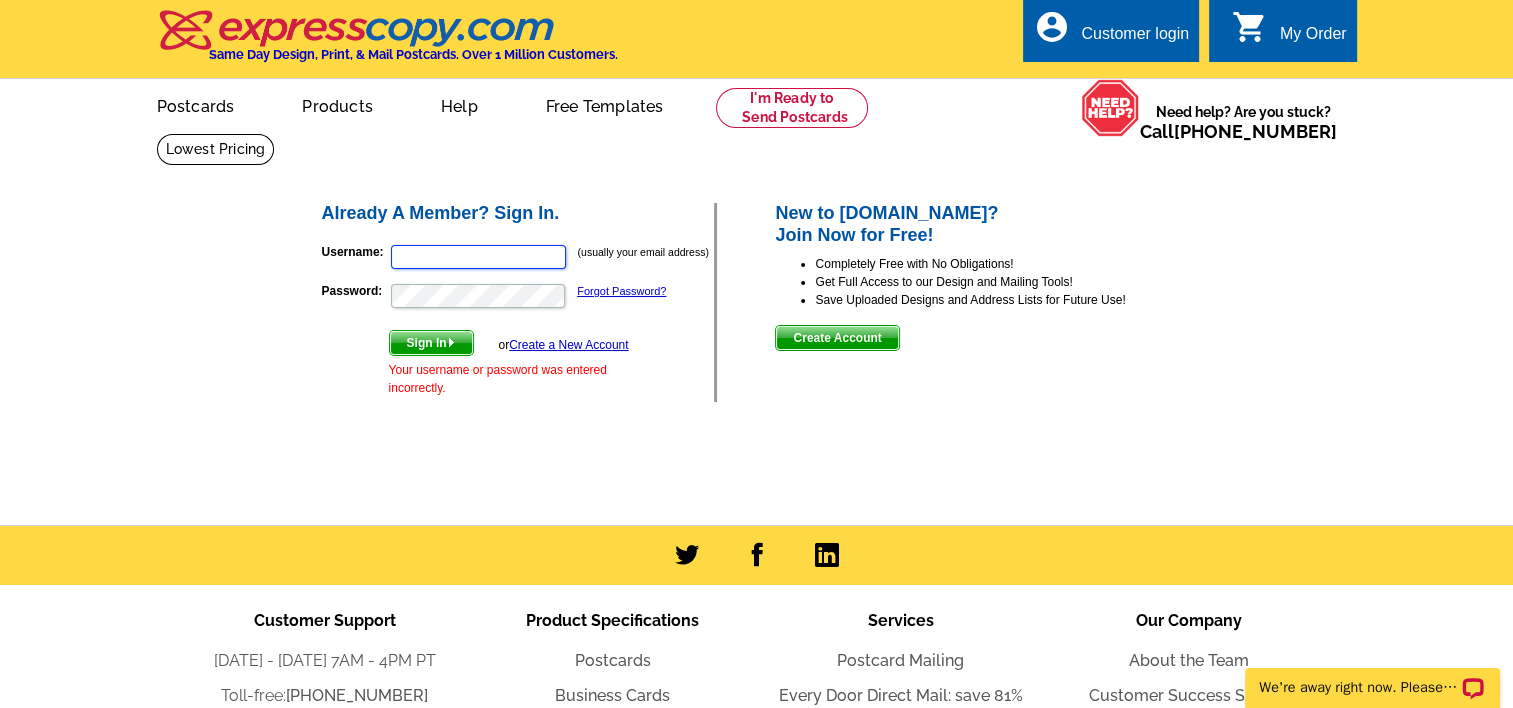 type on "fredsells@ourhomenj.com" 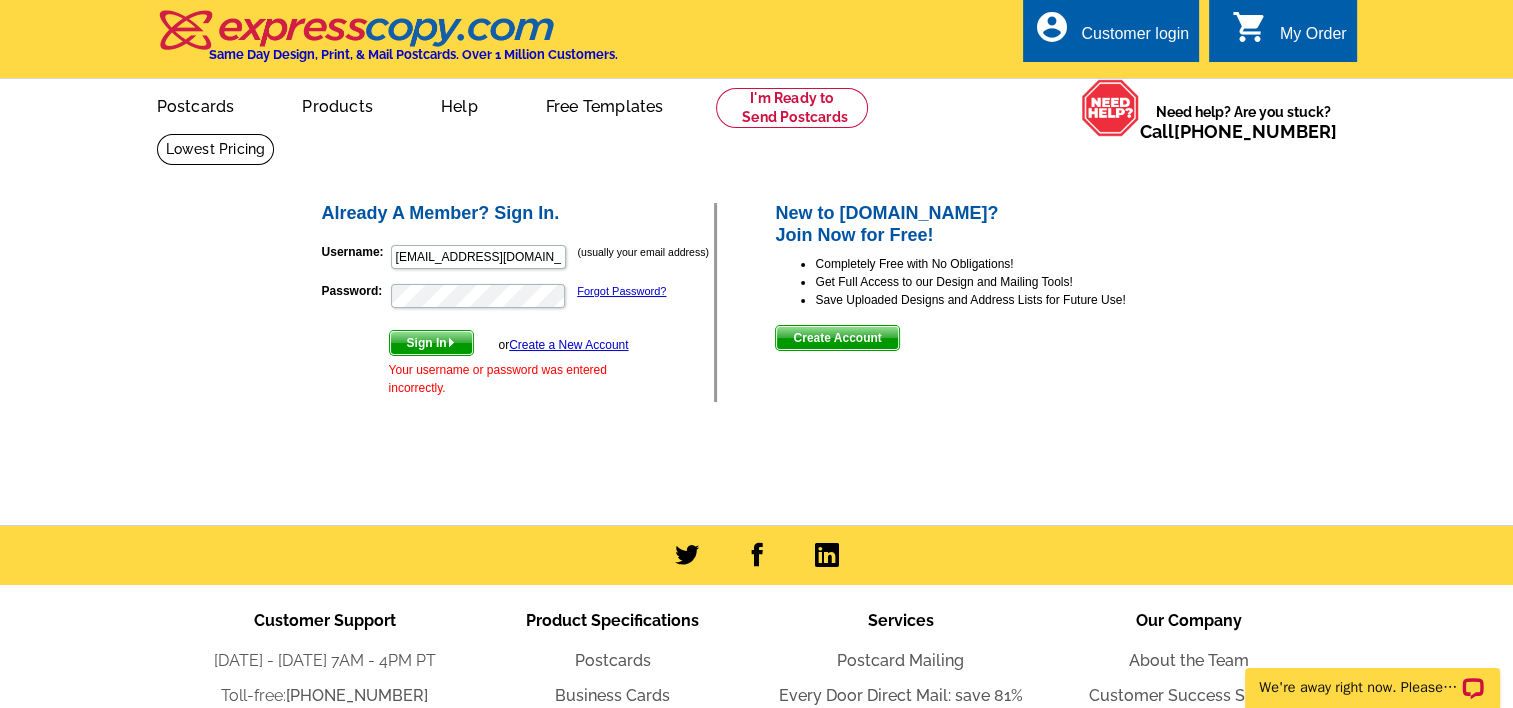 click on "Password:
Forgot
Password?" at bounding box center (518, 296) 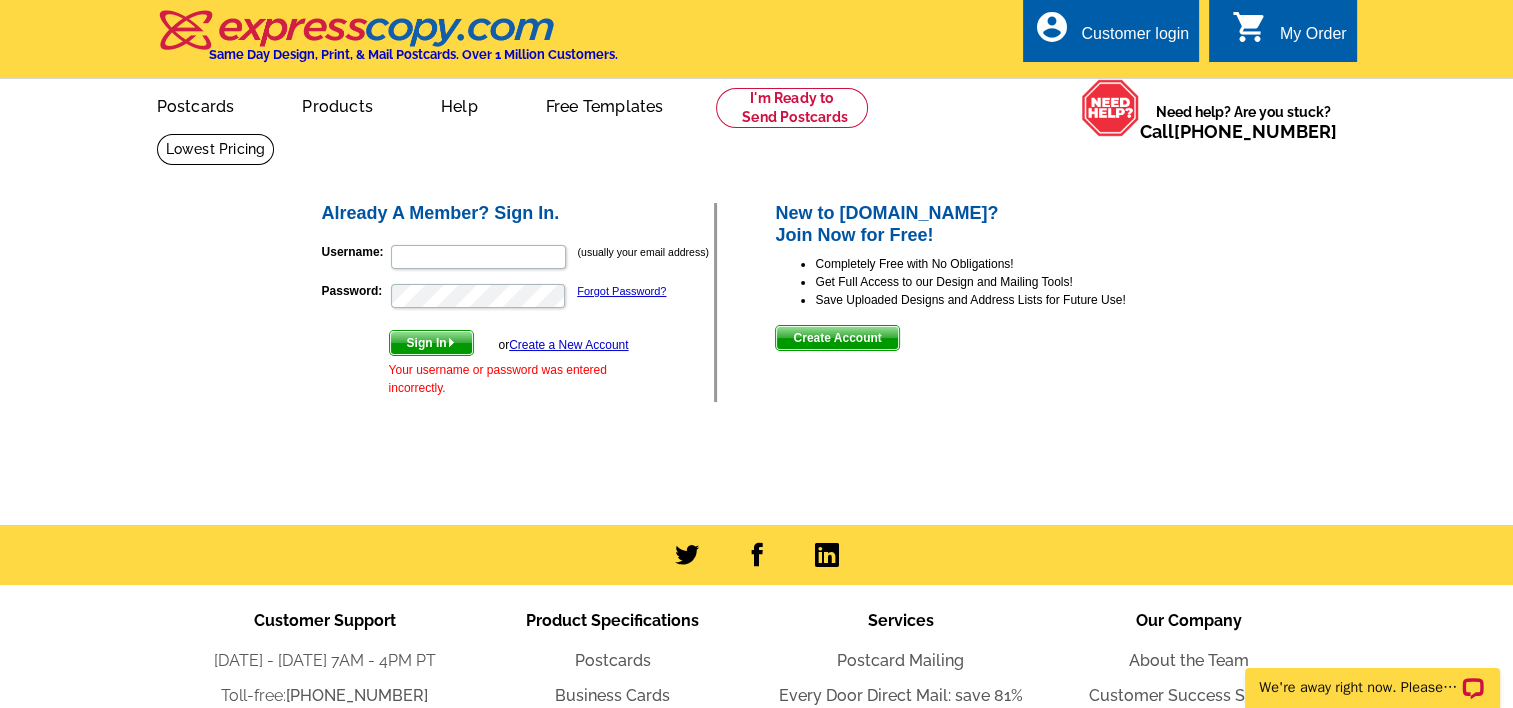 type on "fredsells@ourhomenj.com" 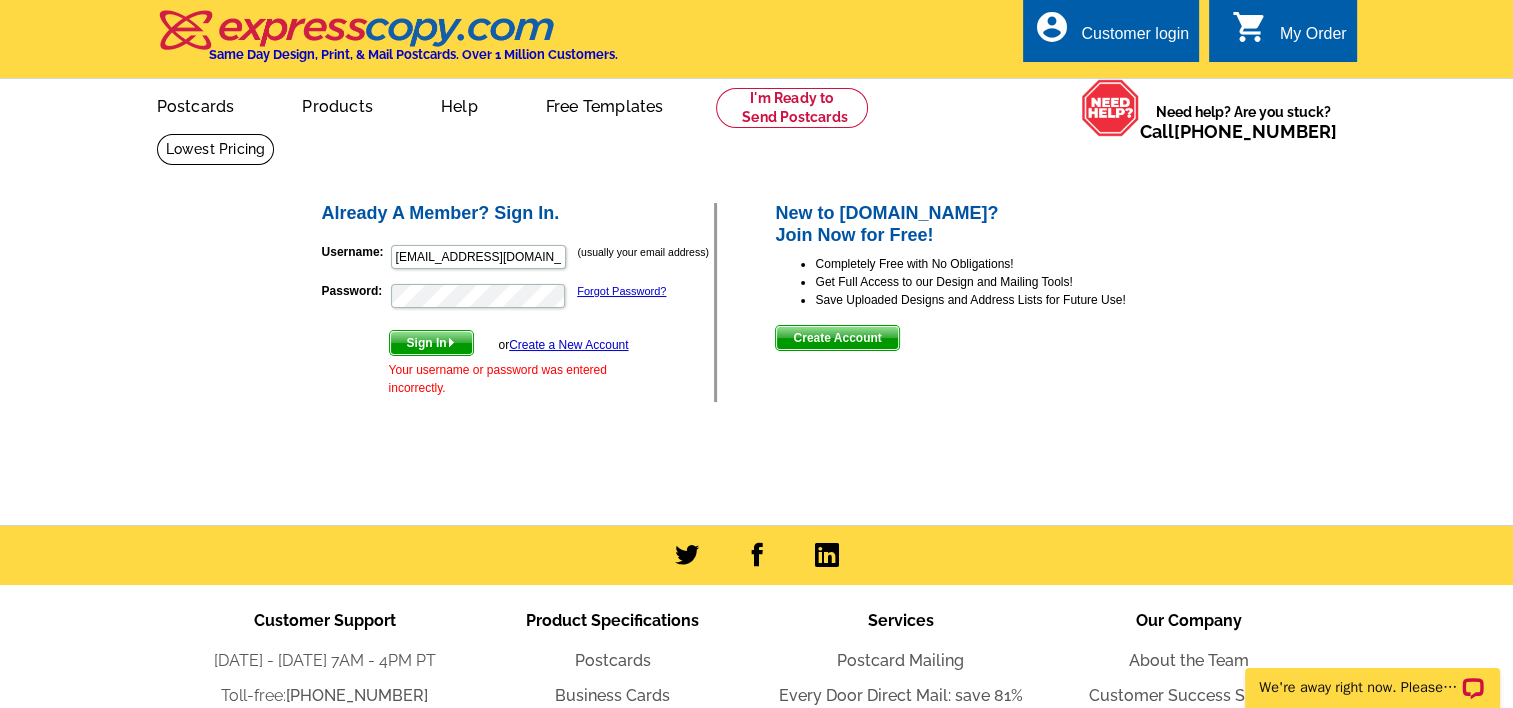 click on "Sign In" at bounding box center [431, 343] 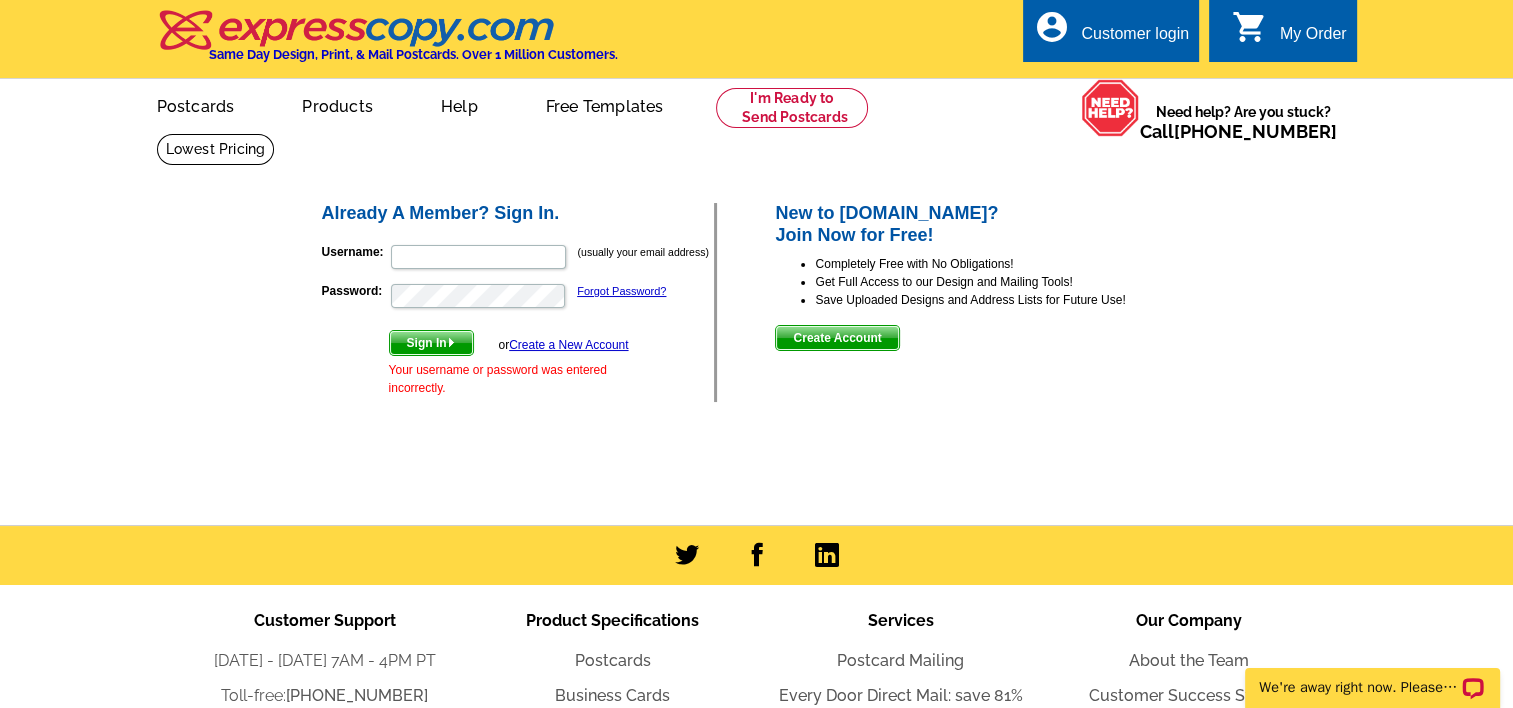 type on "fredsells@ourhomenj.com" 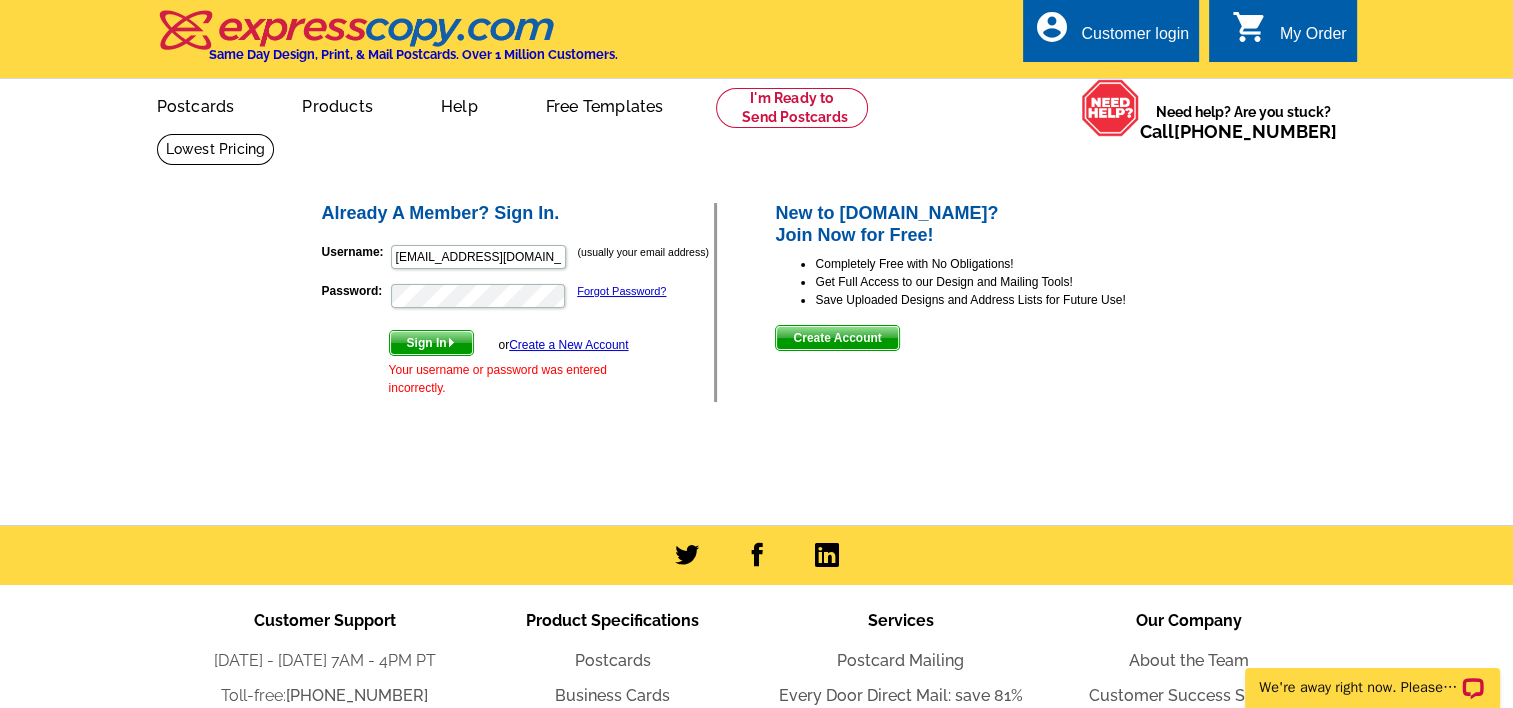 click on "Sign In" at bounding box center [431, 343] 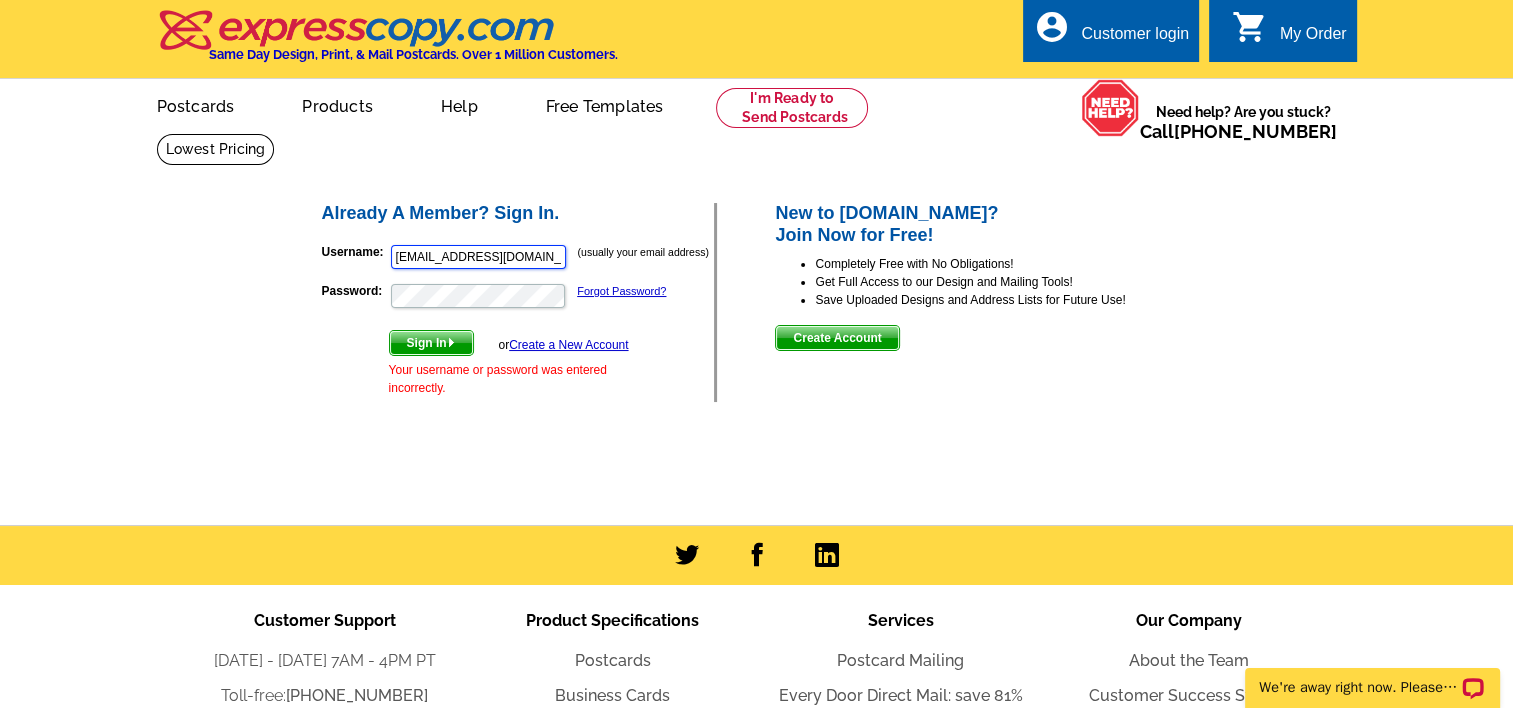 drag, startPoint x: 538, startPoint y: 254, endPoint x: 309, endPoint y: 257, distance: 229.01965 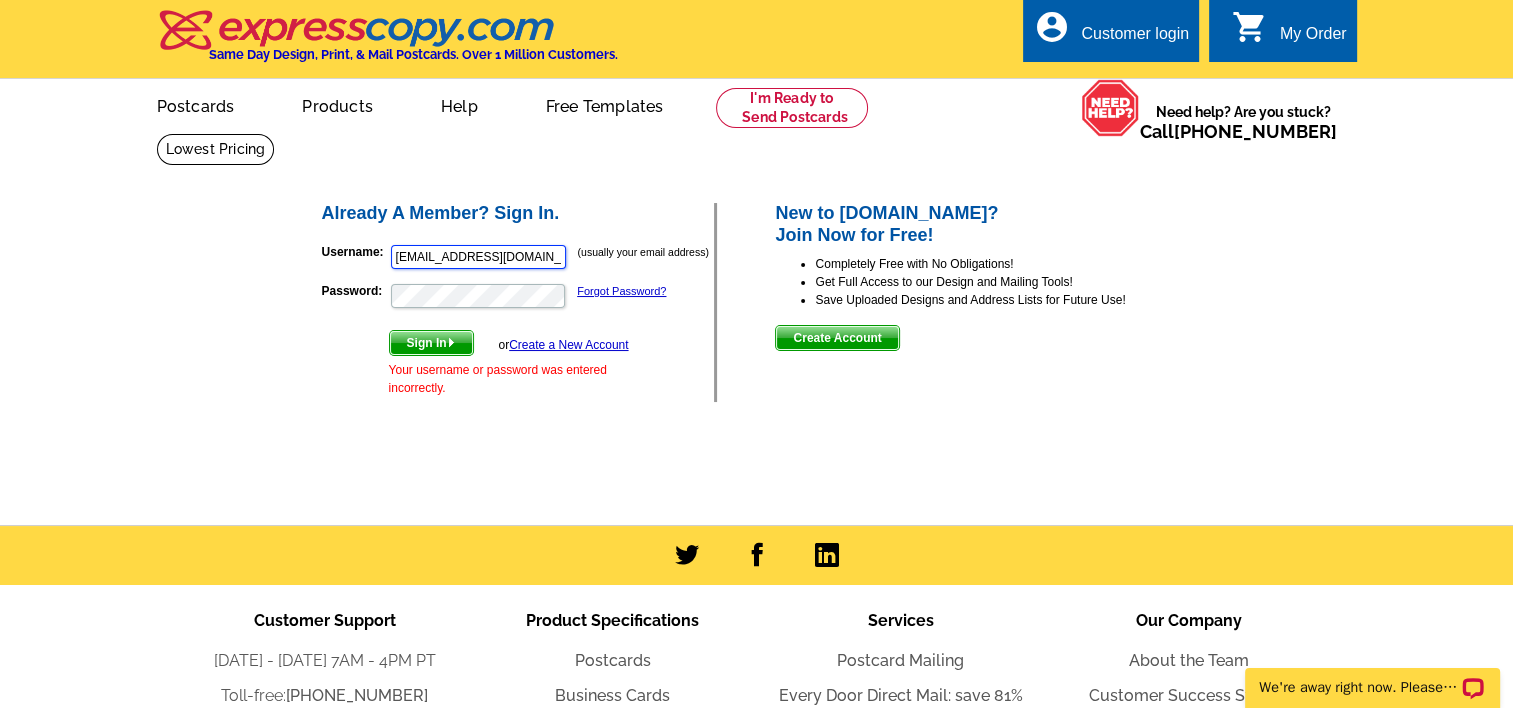 click on "Already A Member?  Sign In.
Username:  fredsells@ourhomenj.com
(usually your email address)
Password:
Forgot
Password?
Sign In
or
Create a New Account
Your username or password was entered incorrectly.
New to expresscopy.com?
Join Now for Free!" at bounding box center (758, 302) 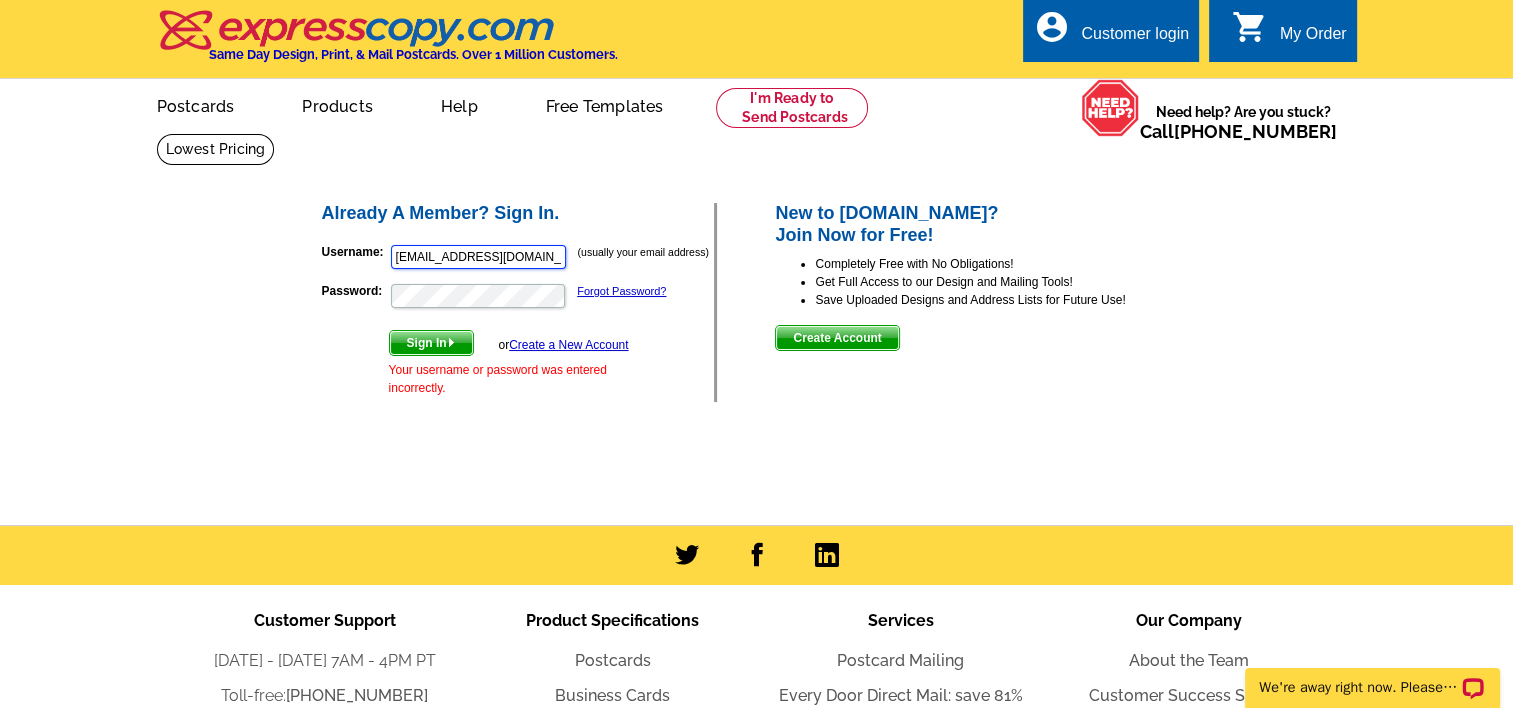 type on "fsarstedt@comcast.net" 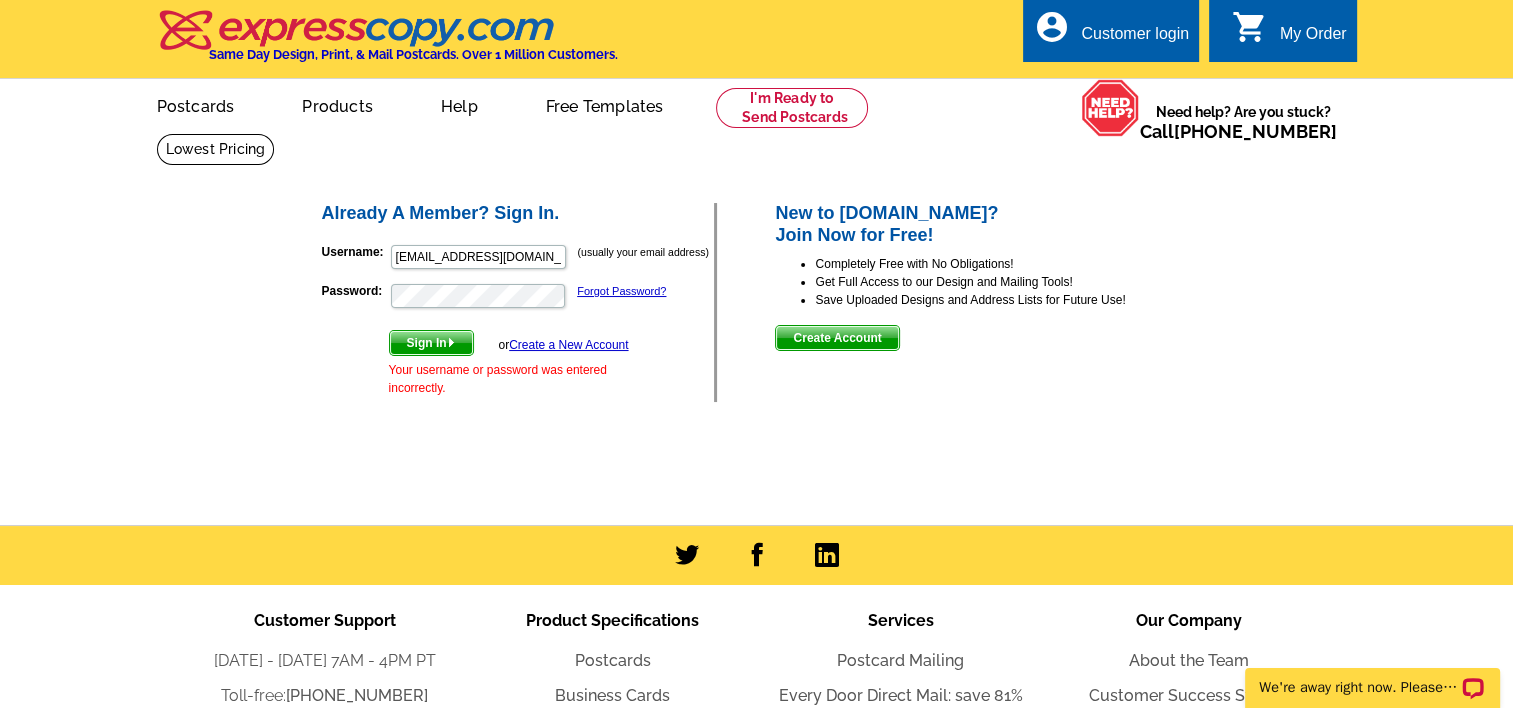 click on "Sign In" at bounding box center [431, 343] 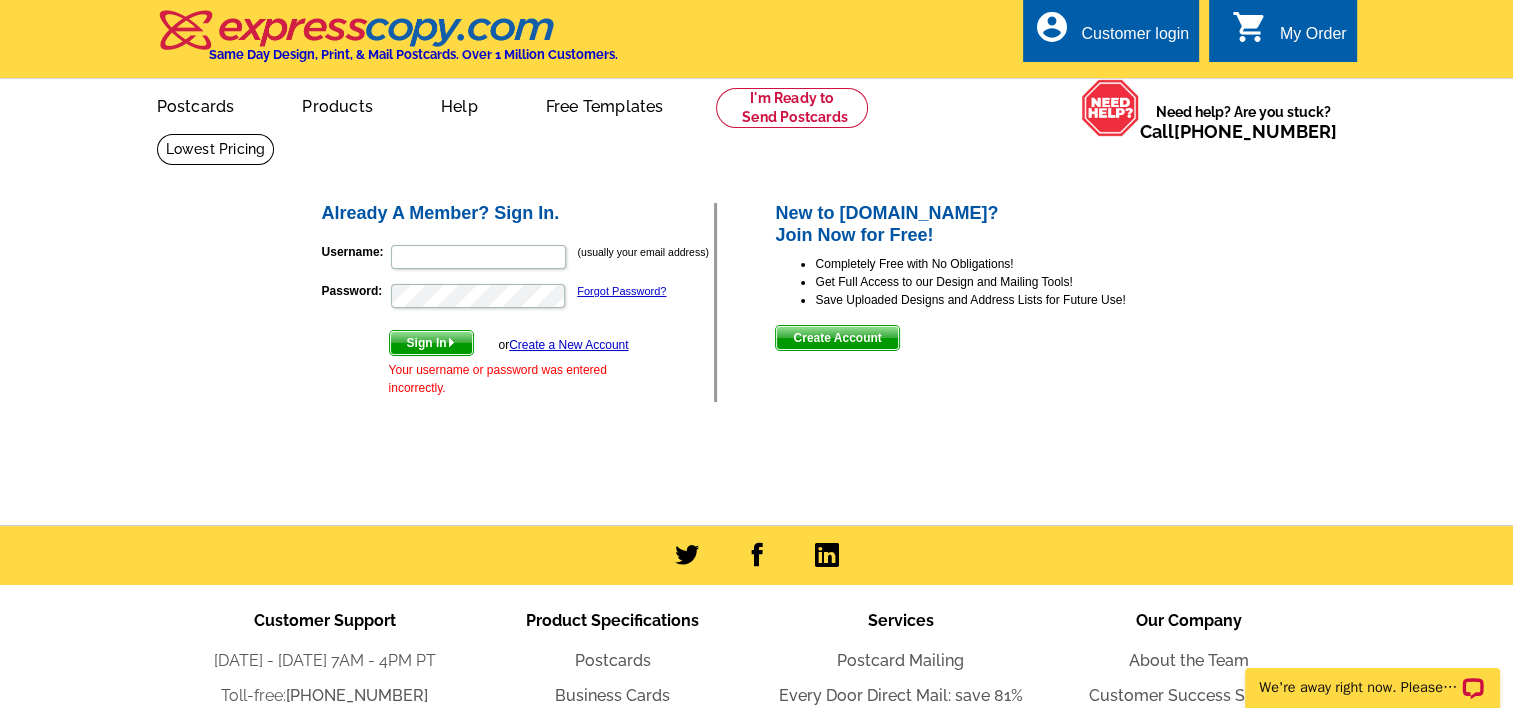 type on "fsarstedt@comcast.net" 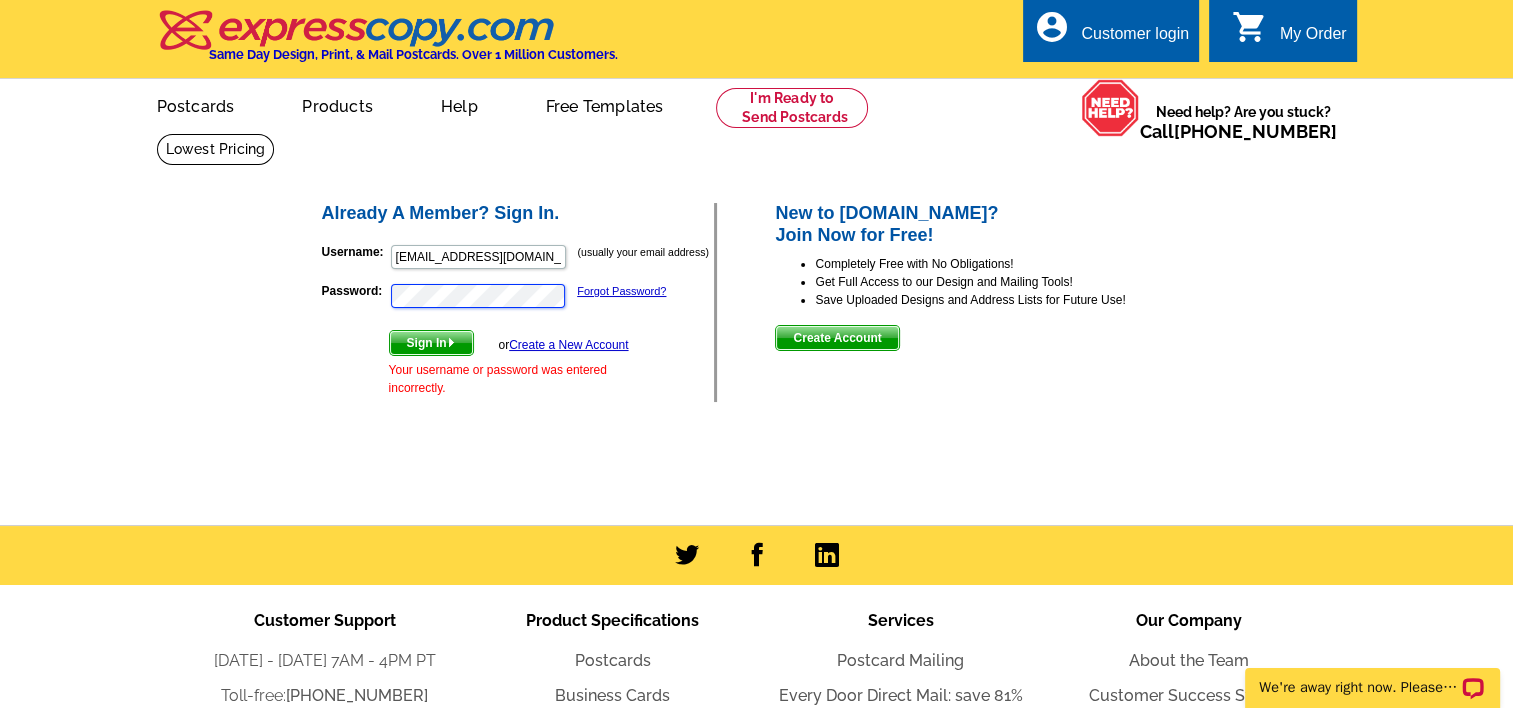 click on "Already A Member?  Sign In.
Username:  fsarstedt@comcast.net
(usually your email address)
Password:
Forgot
Password?
Sign In
or
Create a New Account
Your username or password was entered incorrectly.
New to expresscopy.com?
Join Now for Free!" at bounding box center (758, 302) 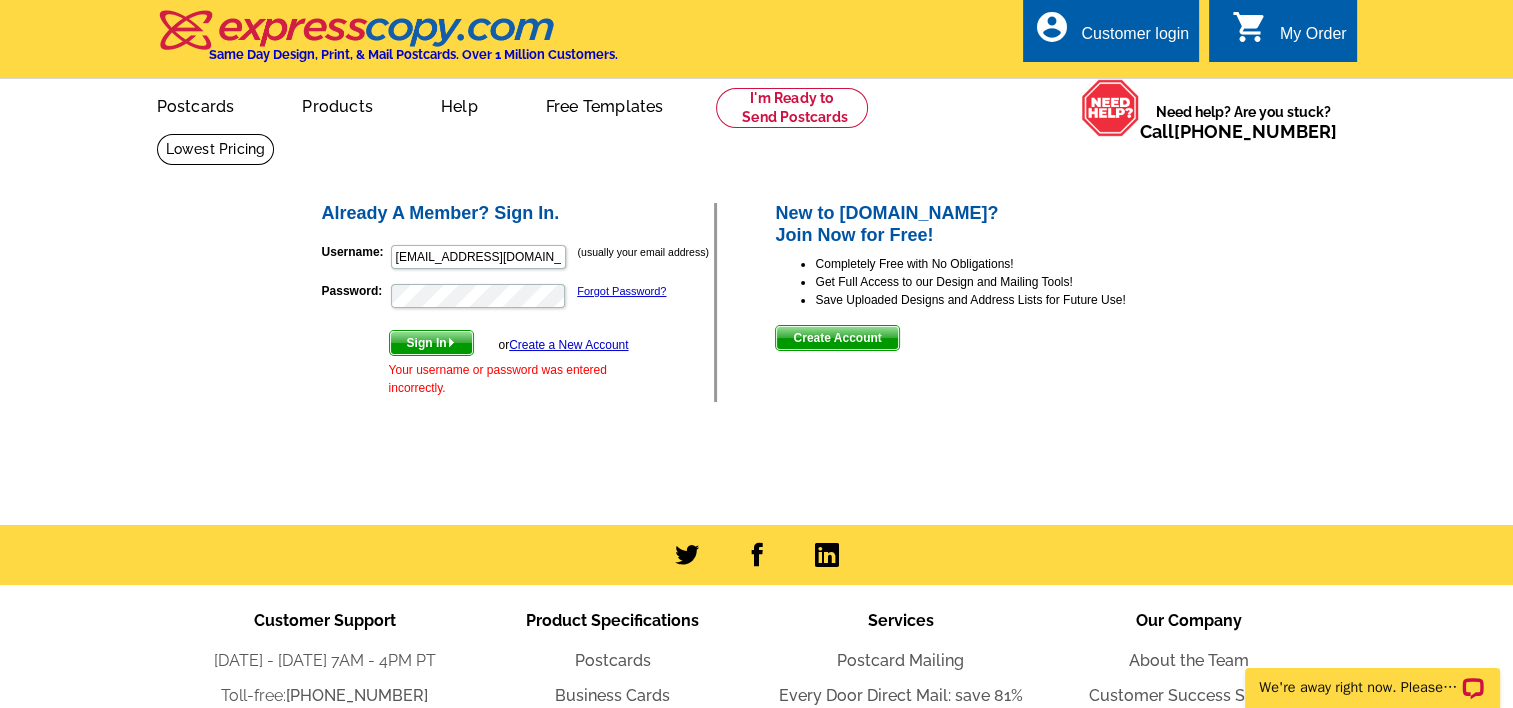 click on "Already A Member?  Sign In.
Username:  fsarstedt@comcast.net
(usually your email address)
Password:
Forgot
Password?
Sign In
or
Create a New Account
Your username or password was entered incorrectly.
New to expresscopy.com?
Join Now for Free!" at bounding box center (758, 302) 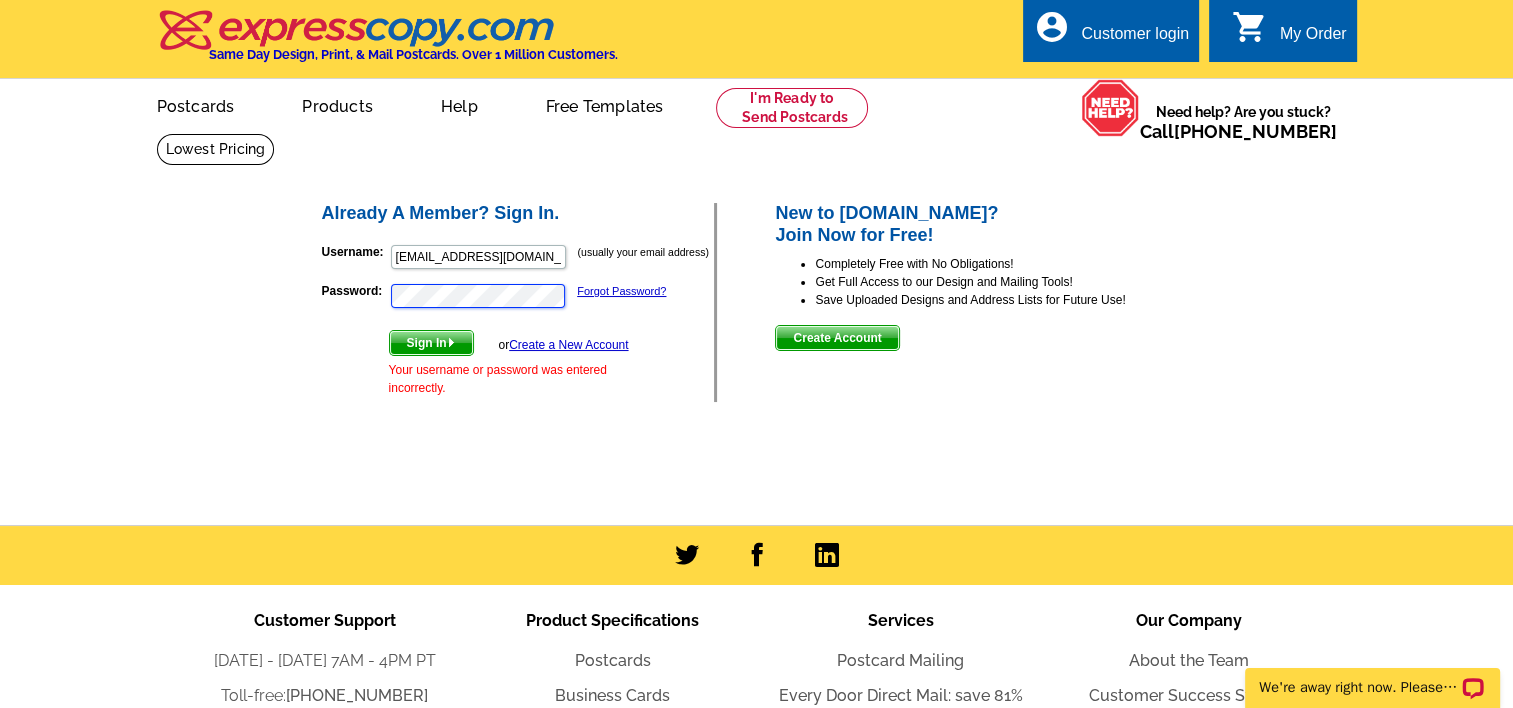 click on "Already A Member?  Sign In.
Username:  fsarstedt@comcast.net
(usually your email address)
Password:
Forgot
Password?
Sign In
or
Create a New Account
Your username or password was entered incorrectly.
New to expresscopy.com?
Join Now for Free!" at bounding box center [758, 302] 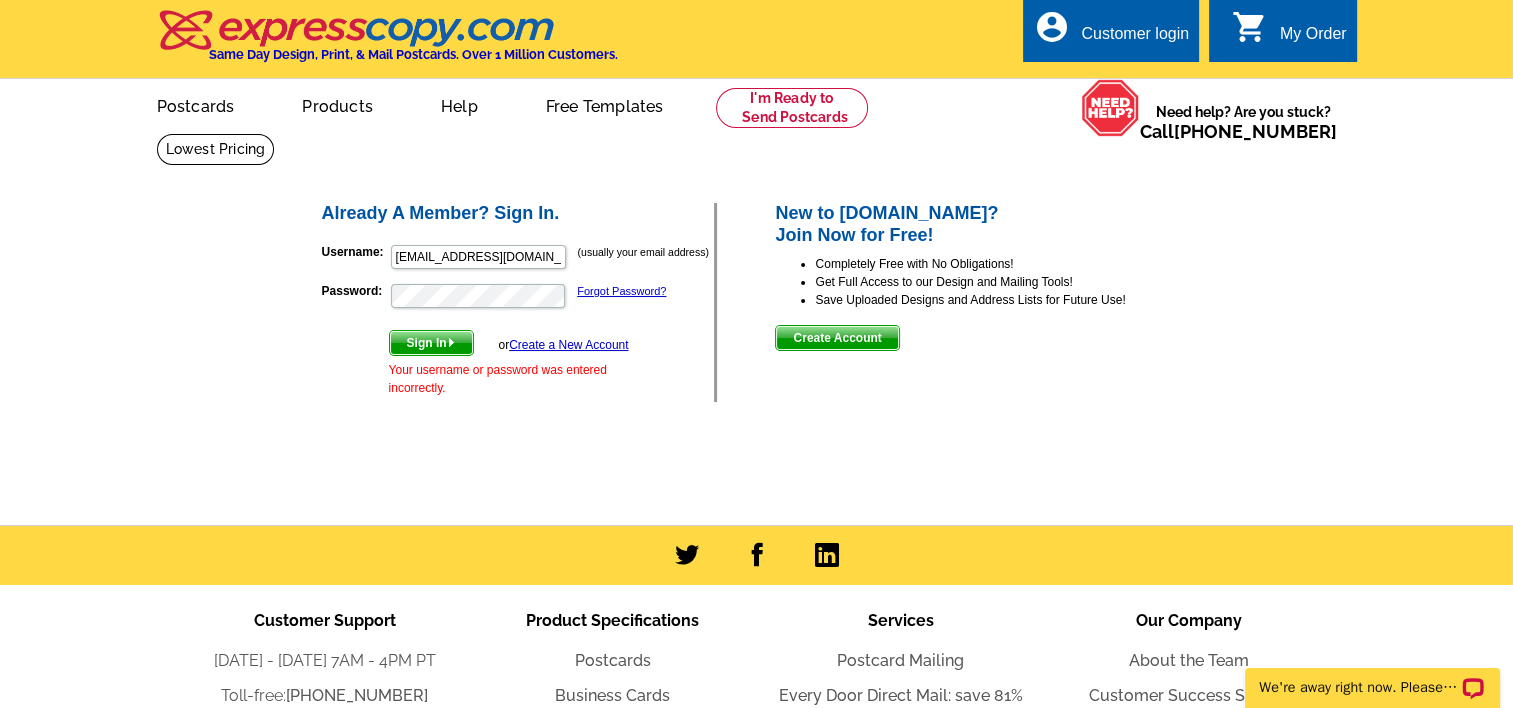 click on "Sign In" at bounding box center [431, 343] 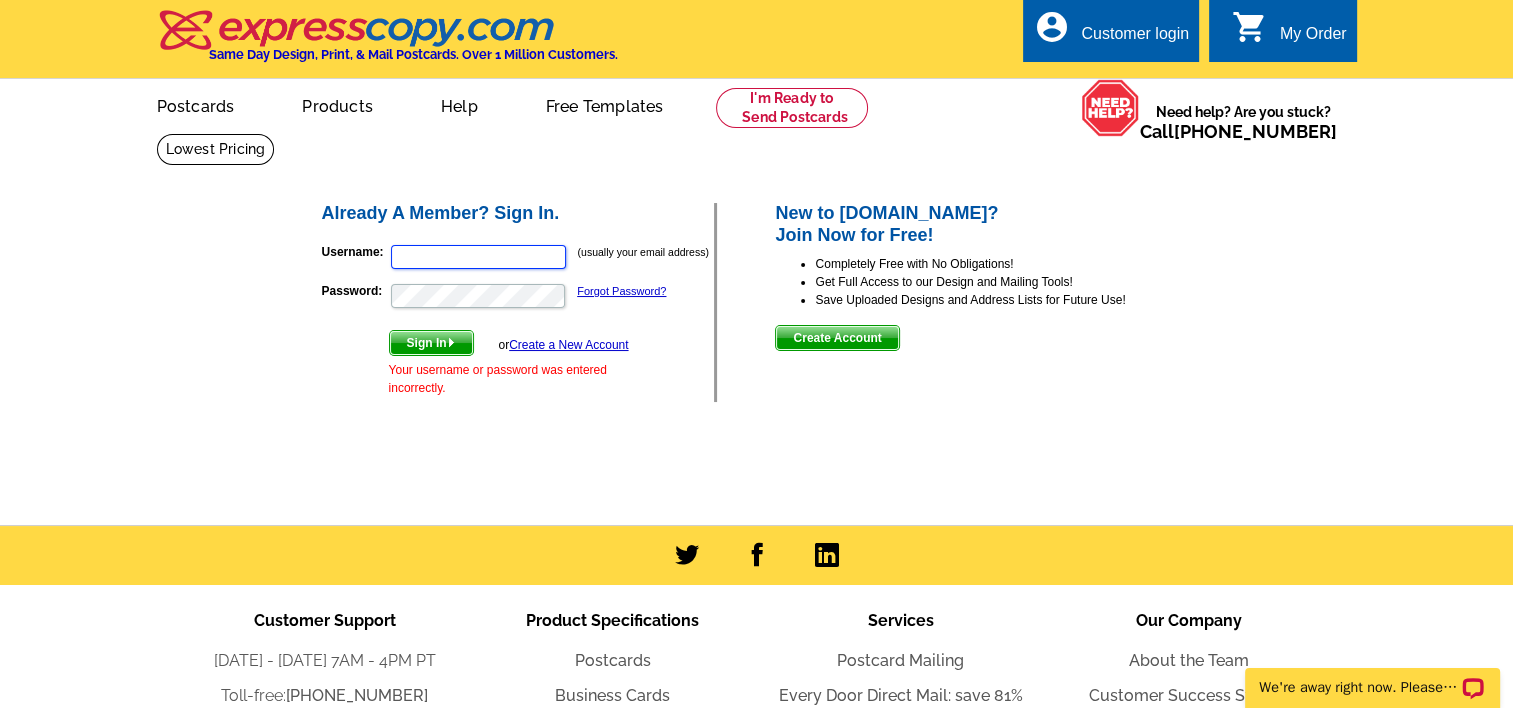 type on "fsarstedt@comcast.net" 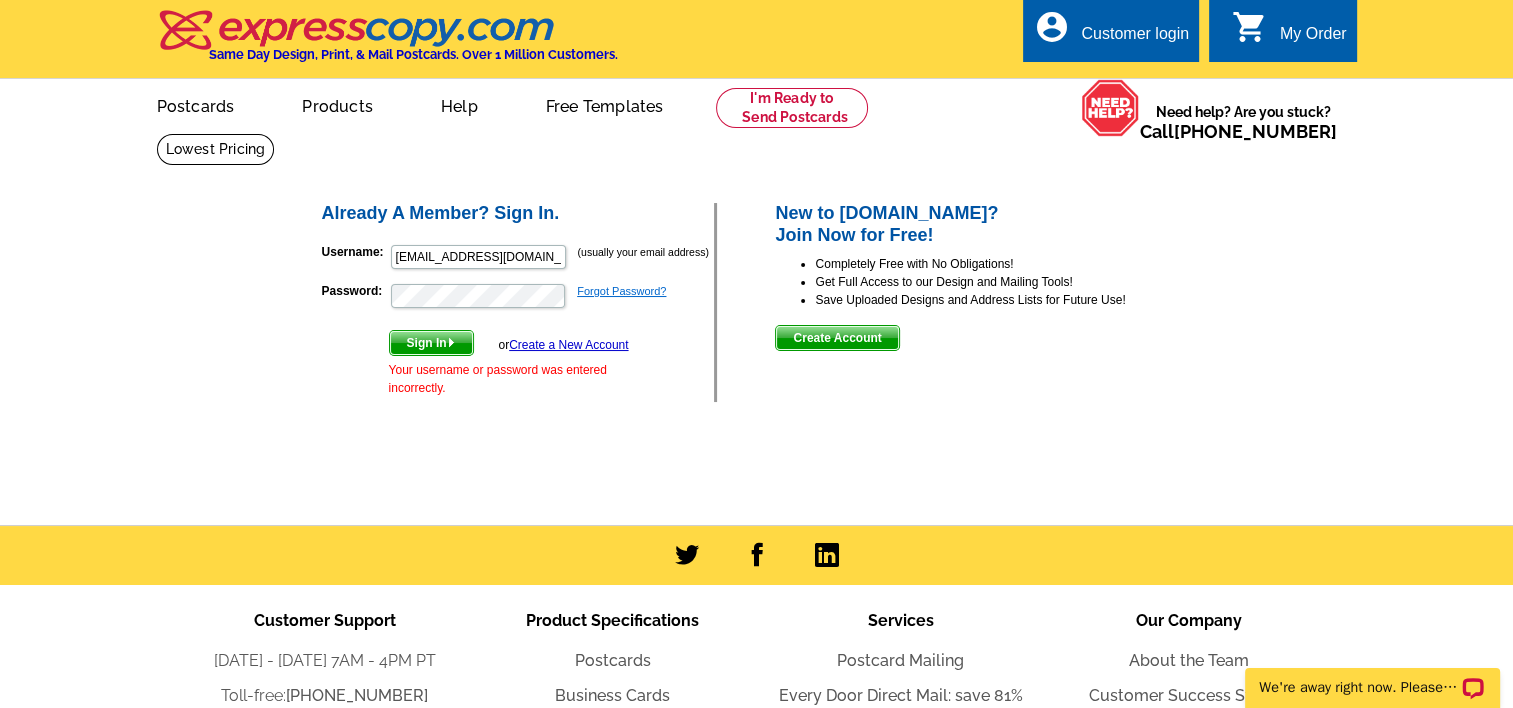 click on "Forgot
Password?" at bounding box center [621, 291] 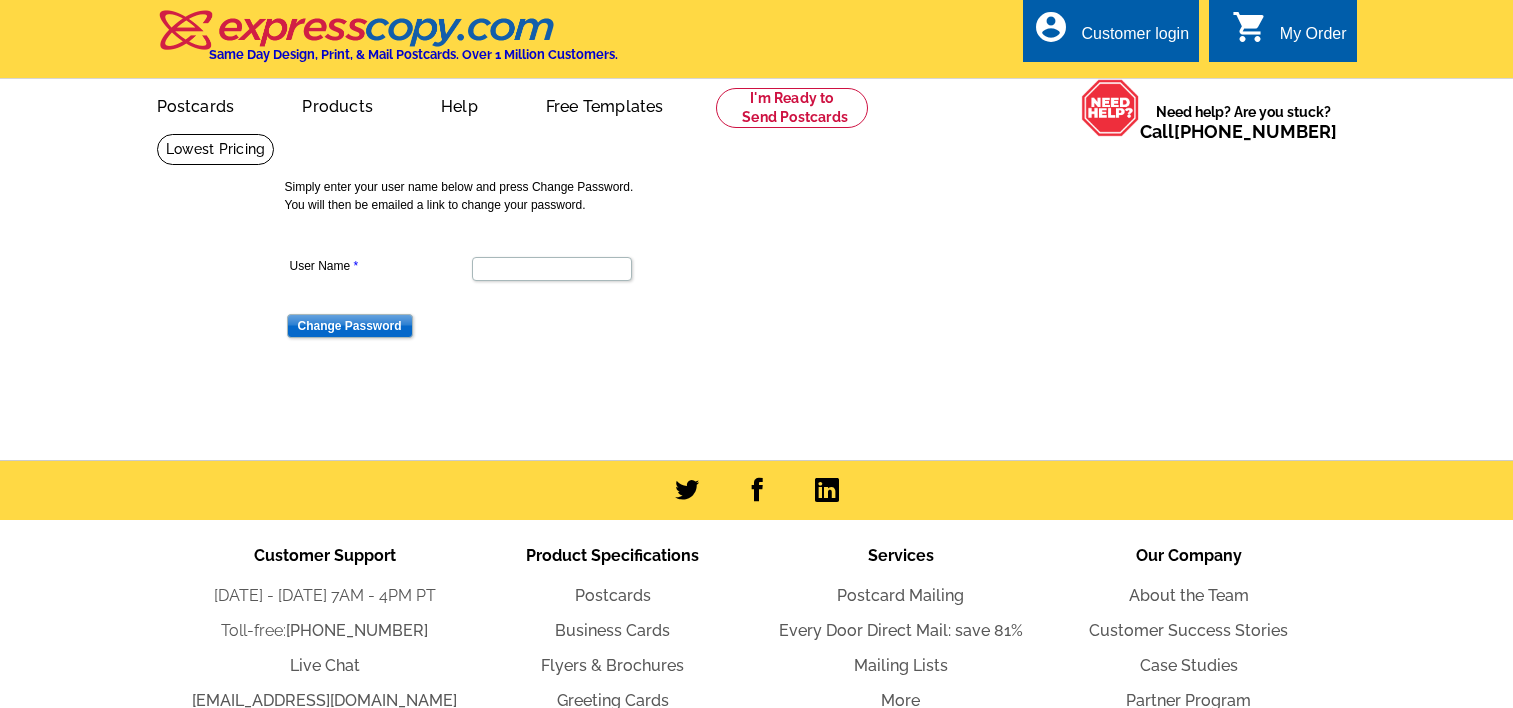 scroll, scrollTop: 0, scrollLeft: 0, axis: both 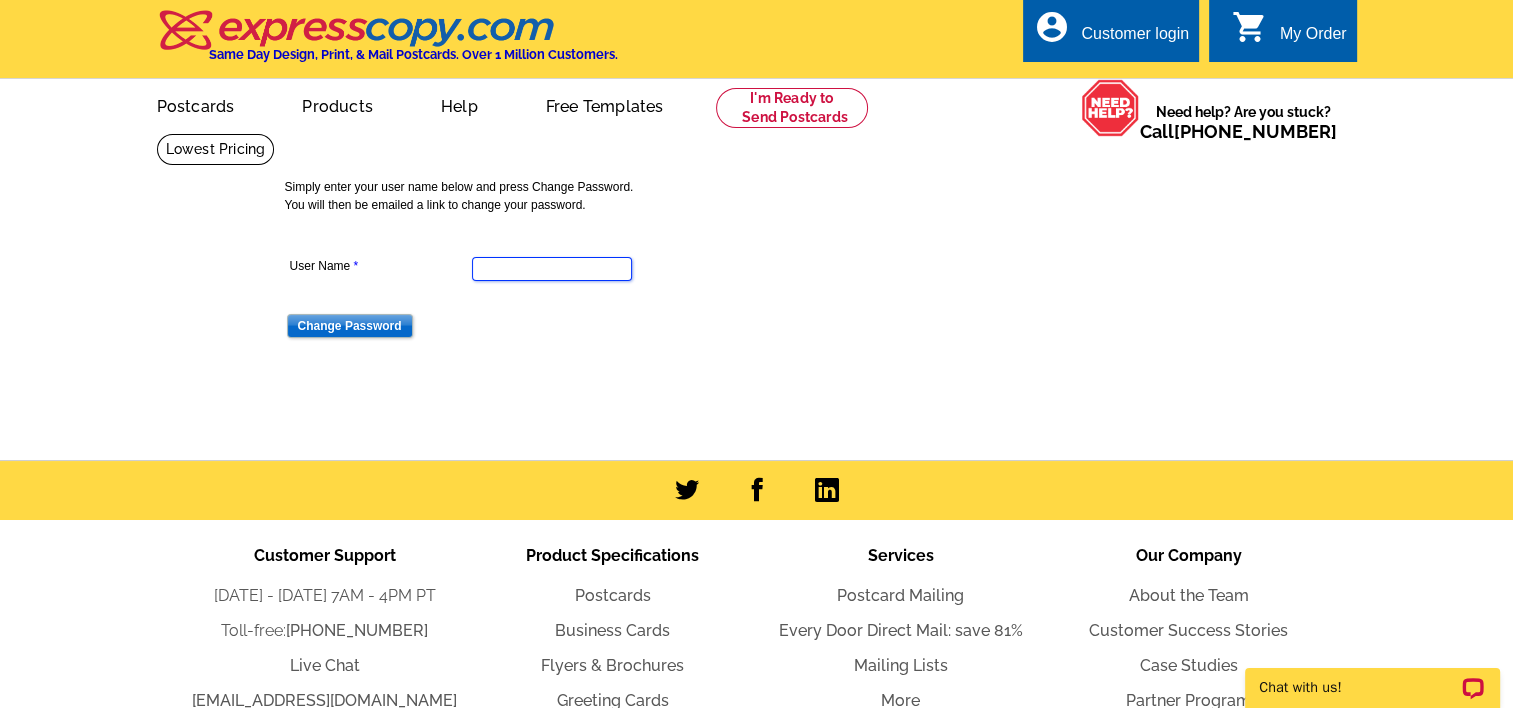 click on "User Name" at bounding box center [552, 269] 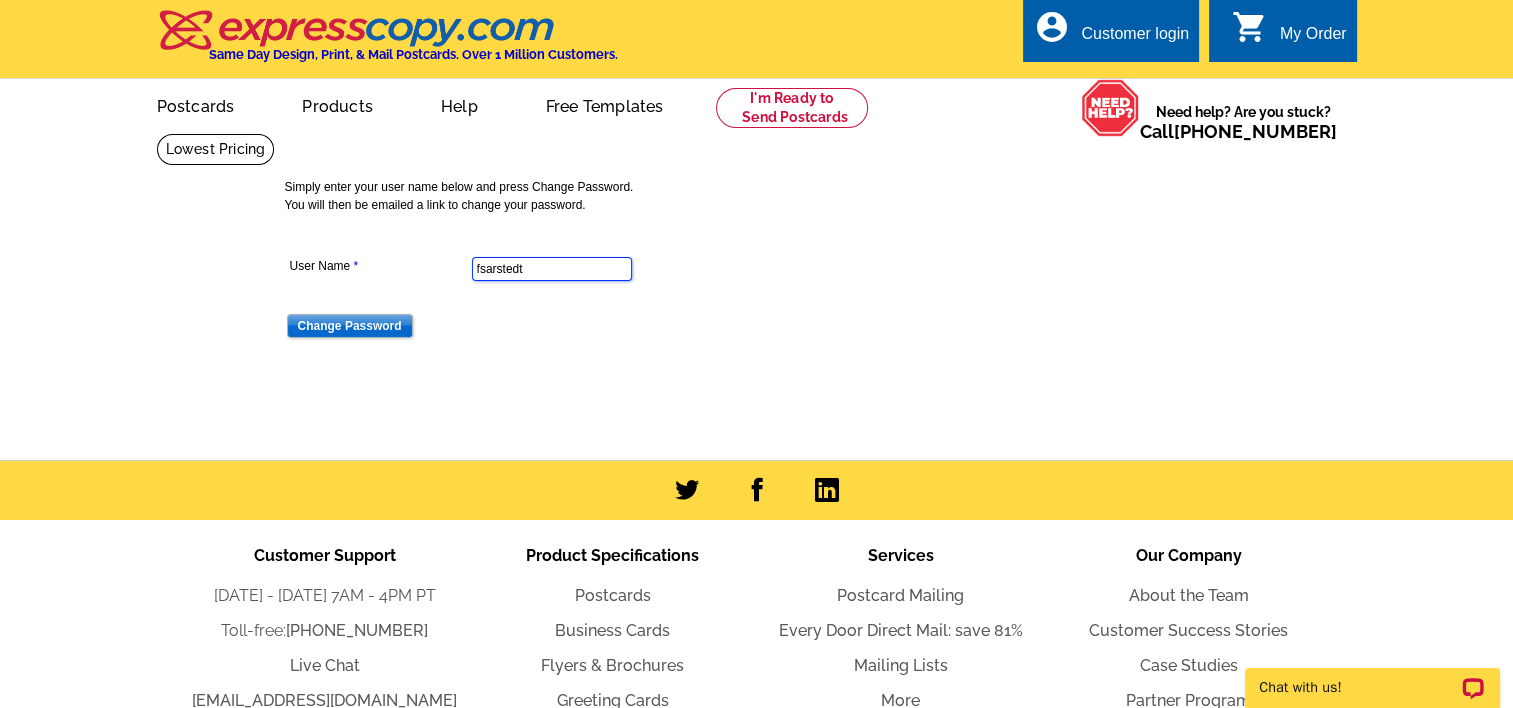 type on "fsarstedt" 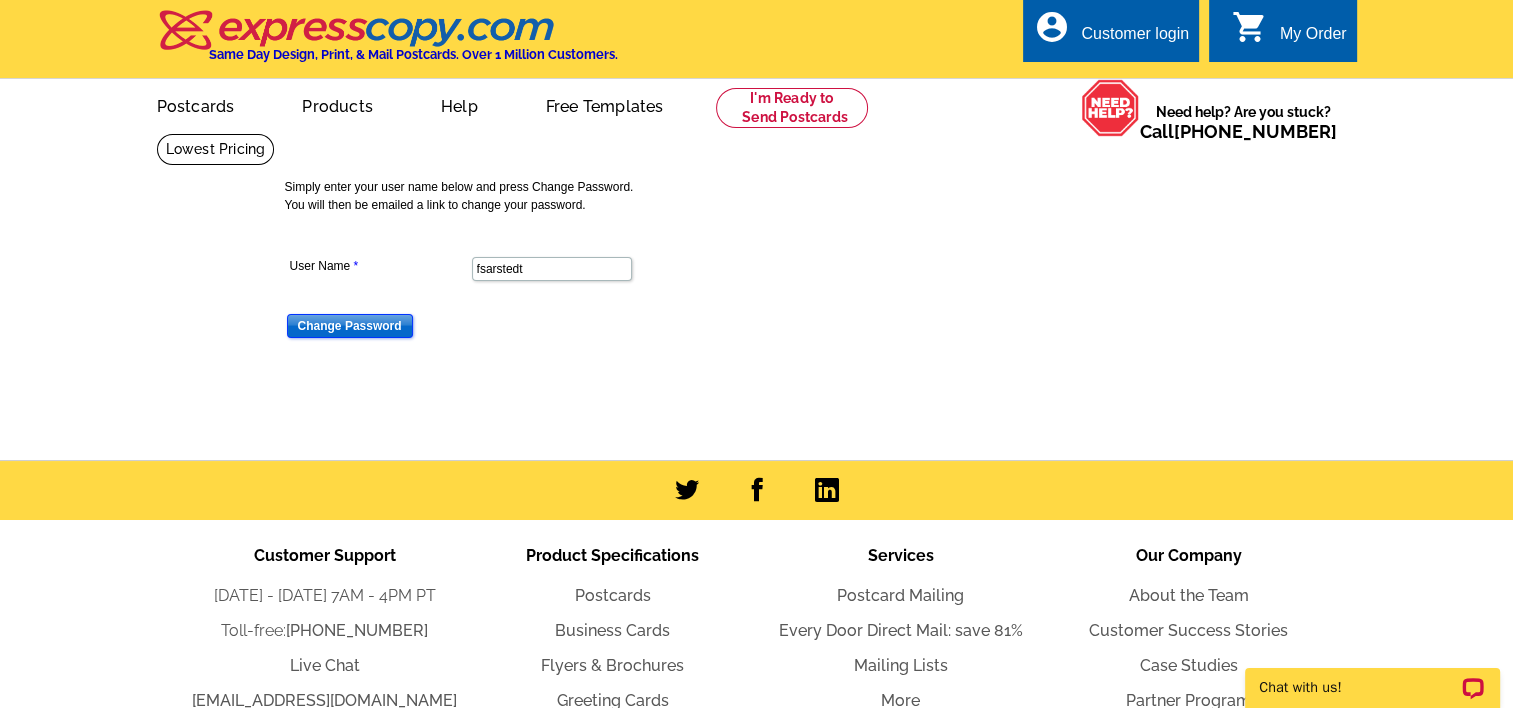 click on "Change Password" at bounding box center [350, 326] 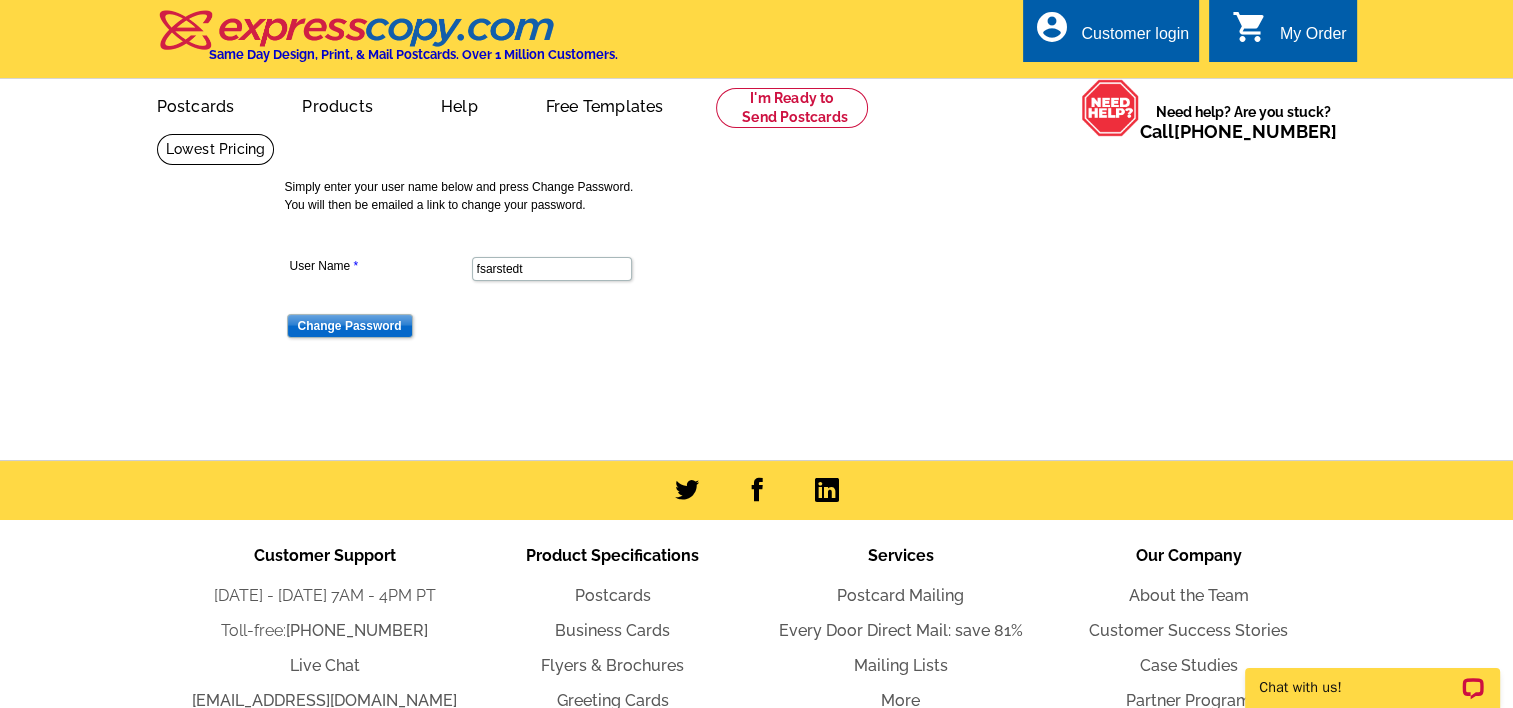 scroll, scrollTop: 0, scrollLeft: 0, axis: both 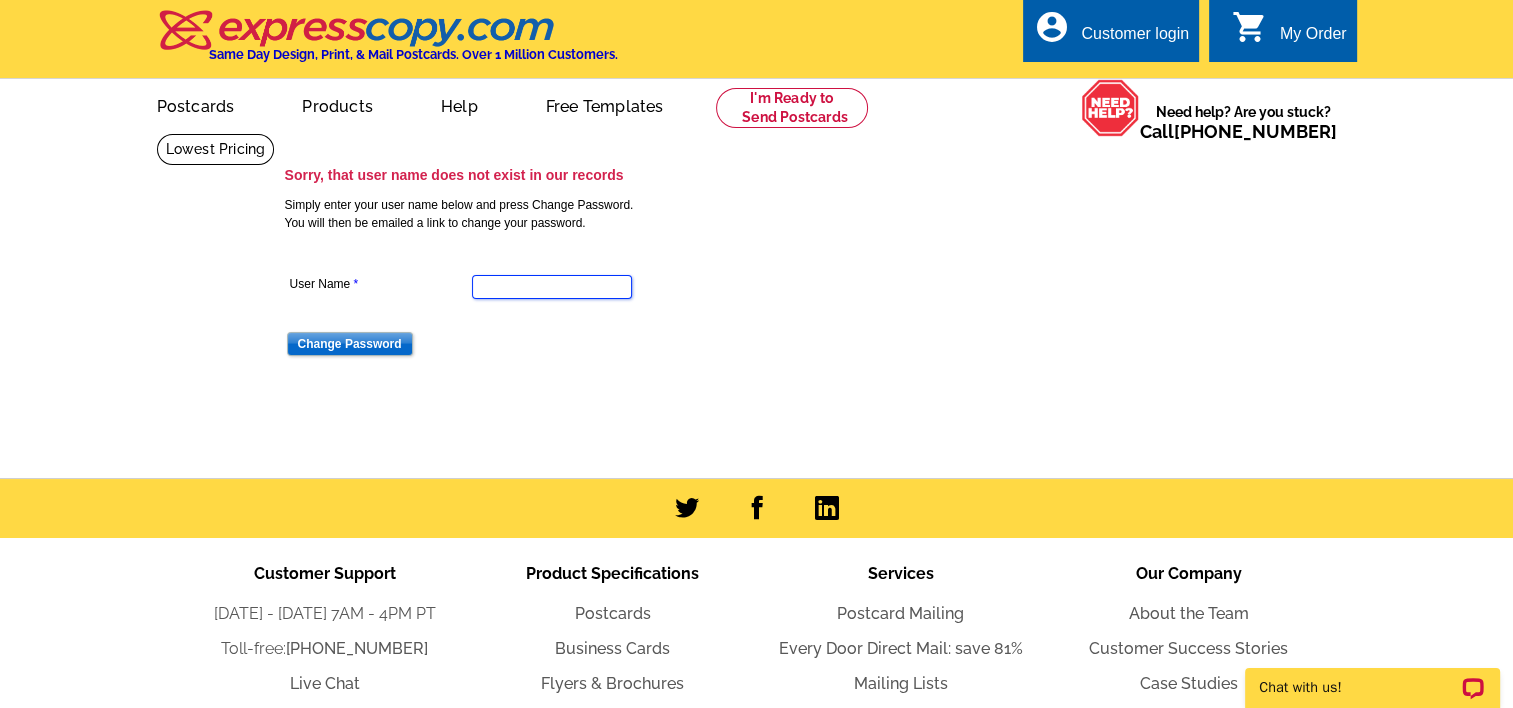 click on "User Name" at bounding box center (552, 287) 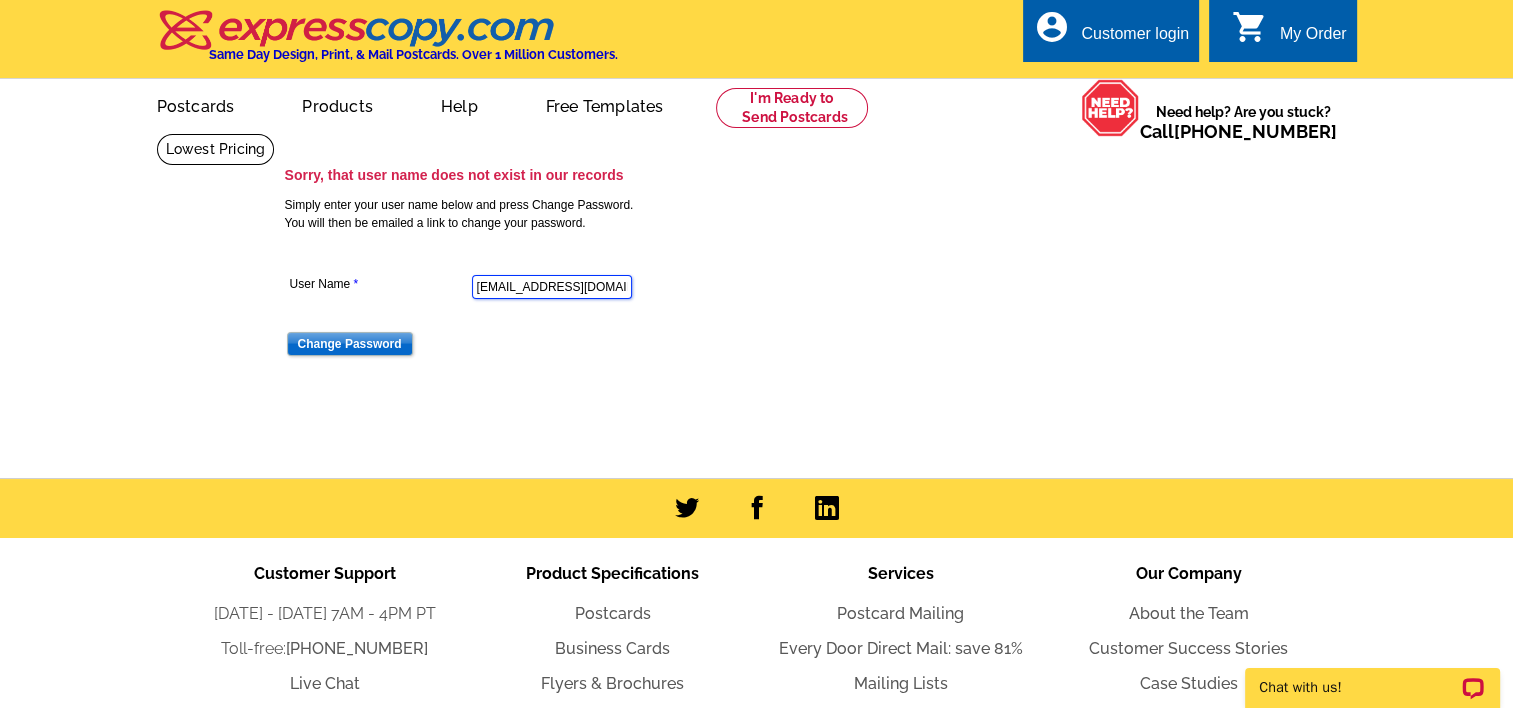 type on "fsarstedt@comcast.net" 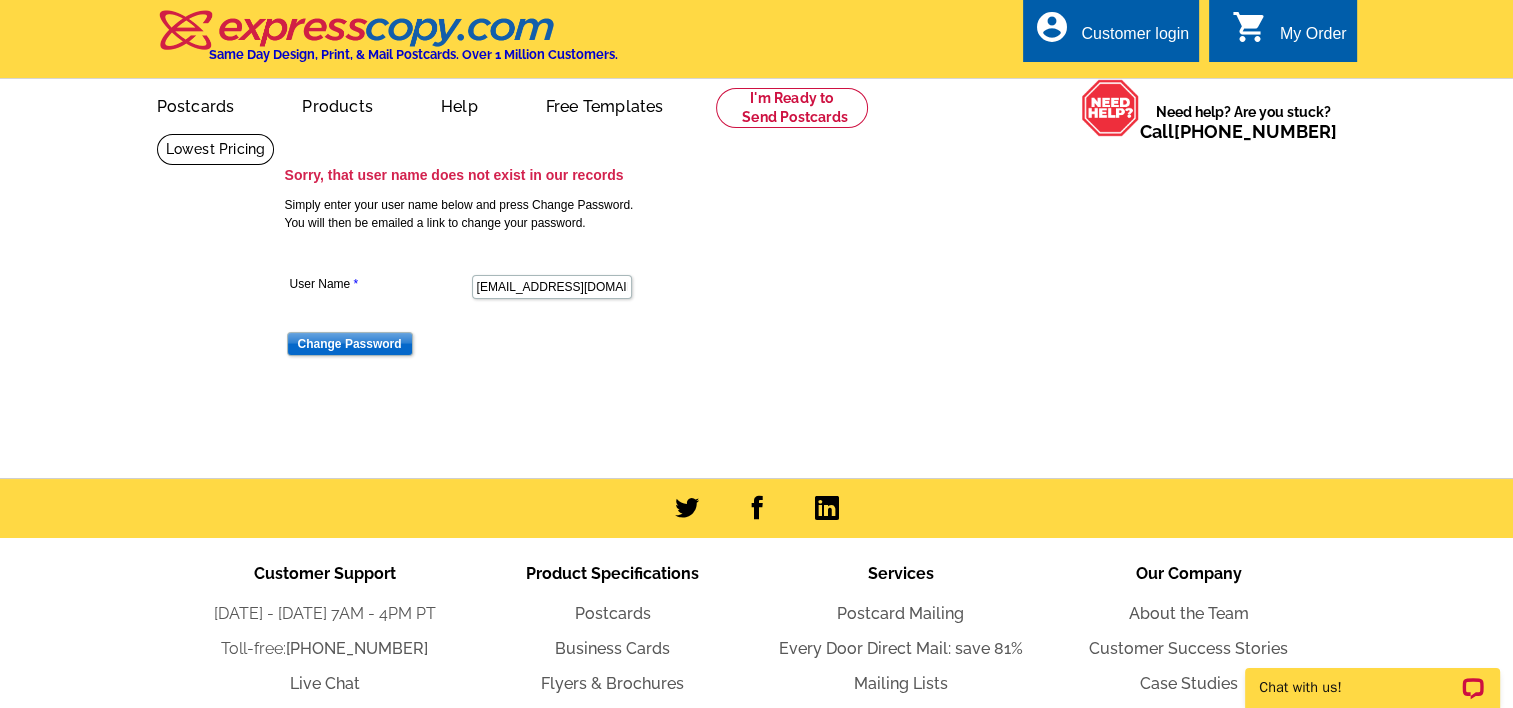 click at bounding box center [551, 253] 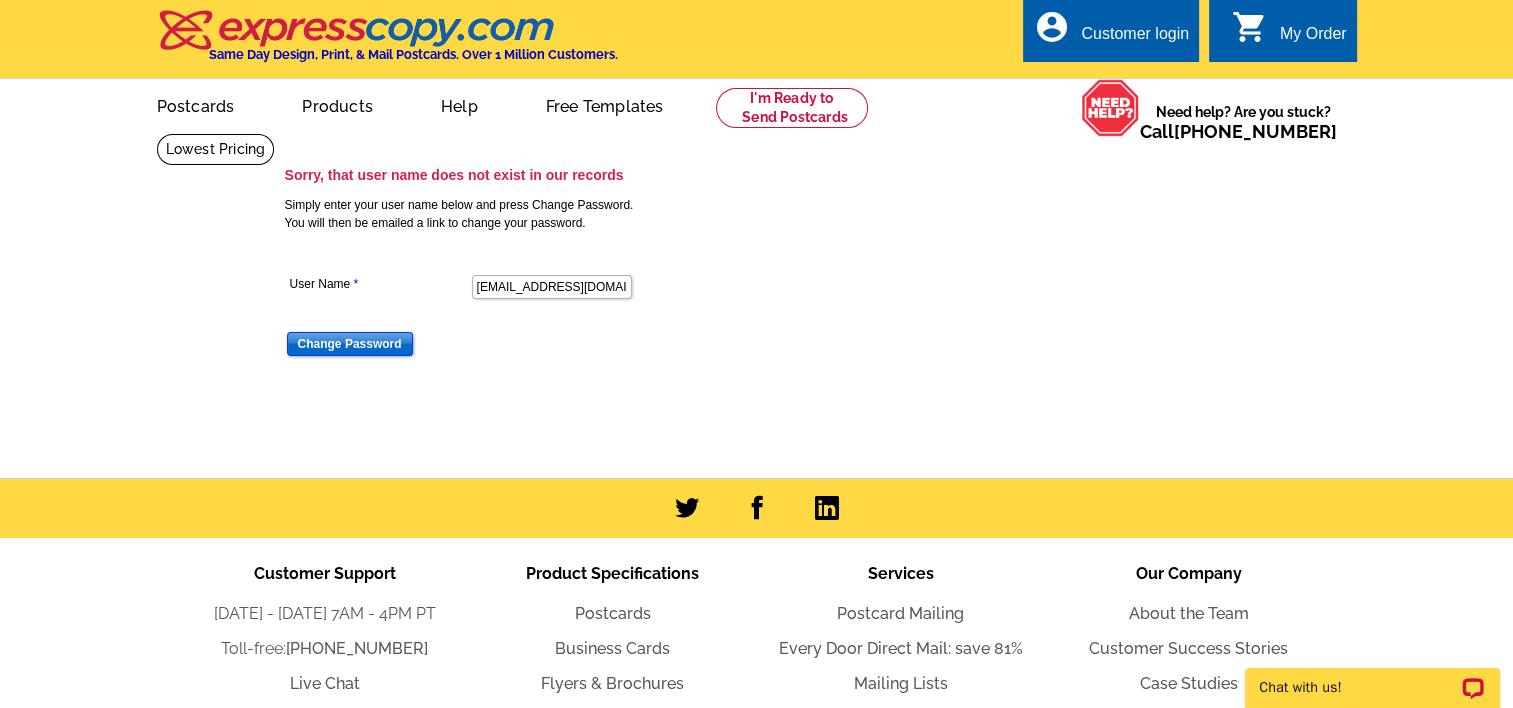 click on "Change Password" at bounding box center [350, 344] 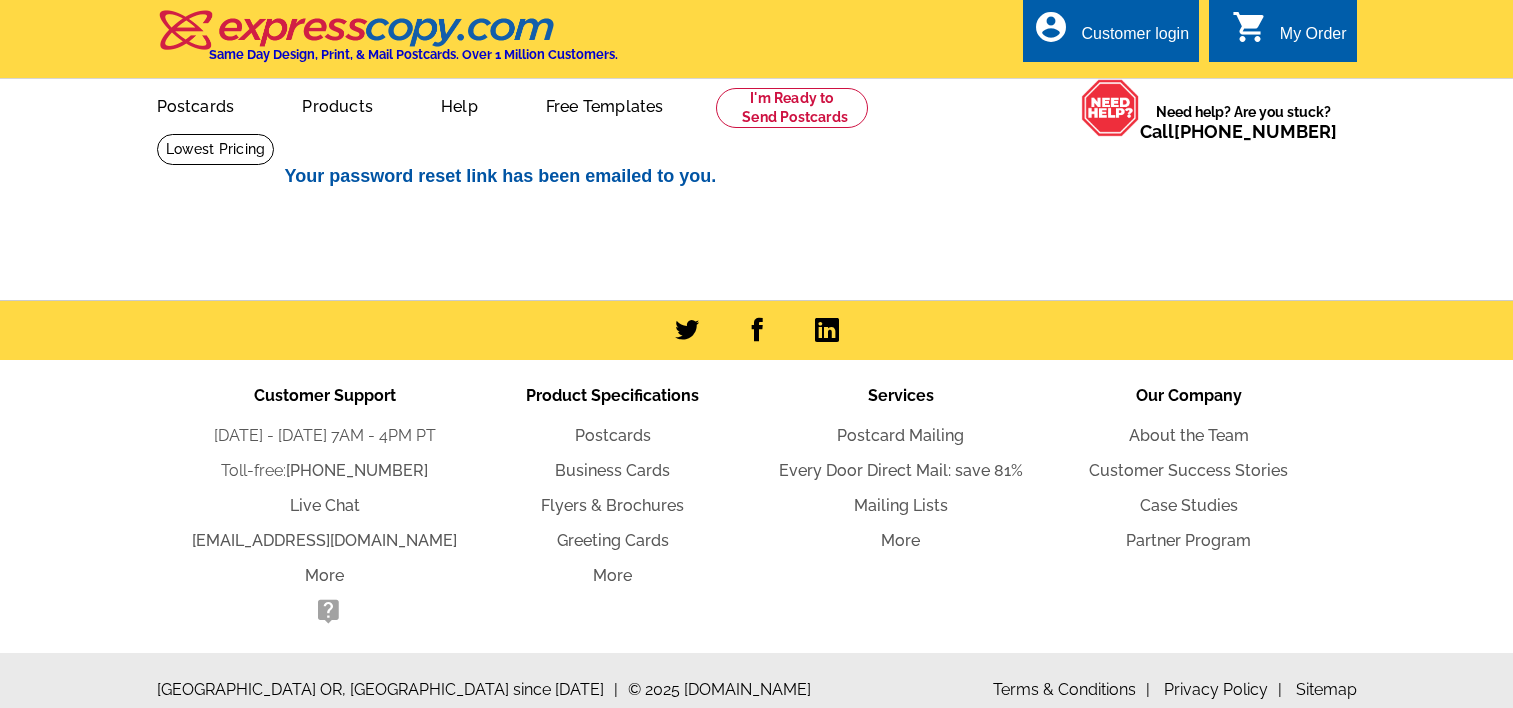 scroll, scrollTop: 0, scrollLeft: 0, axis: both 